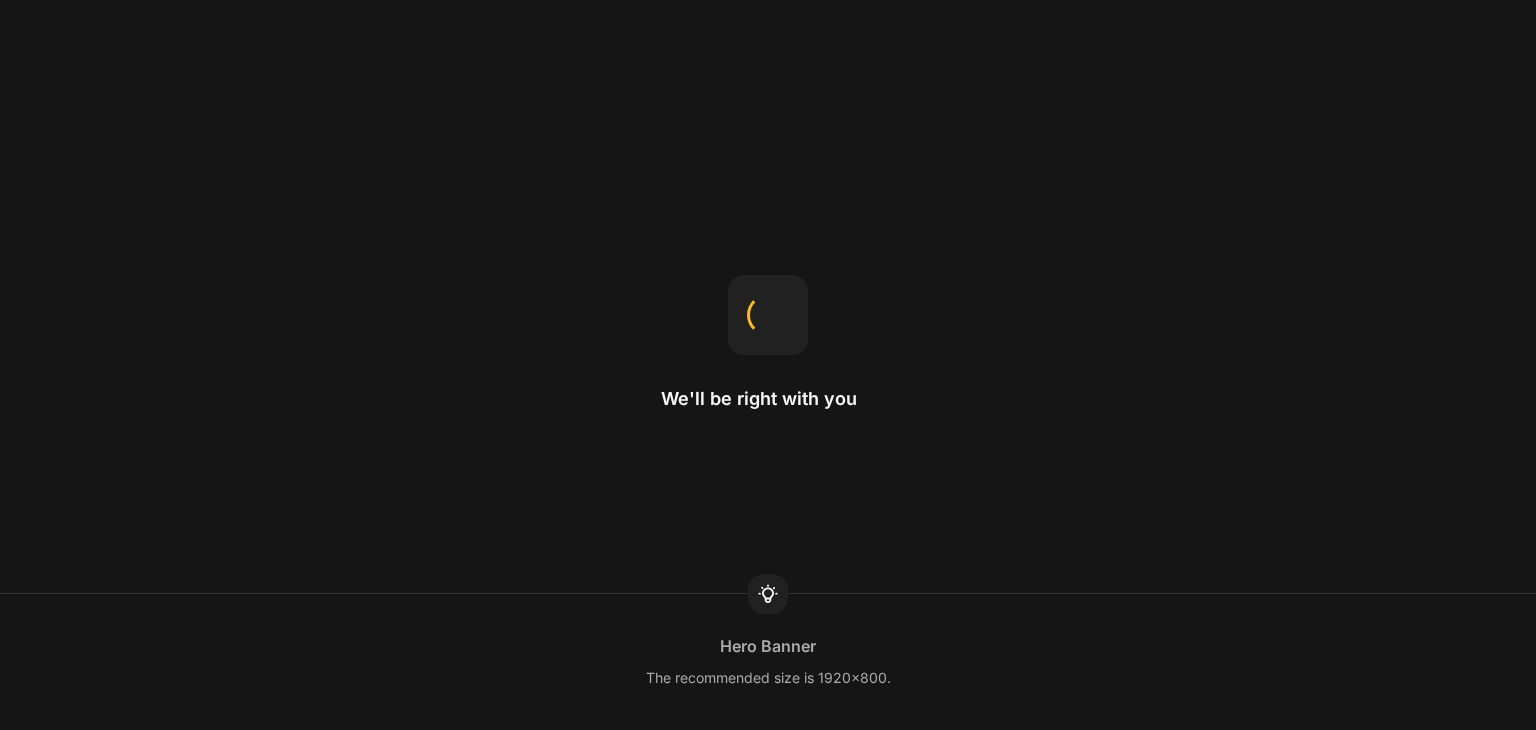 scroll, scrollTop: 0, scrollLeft: 0, axis: both 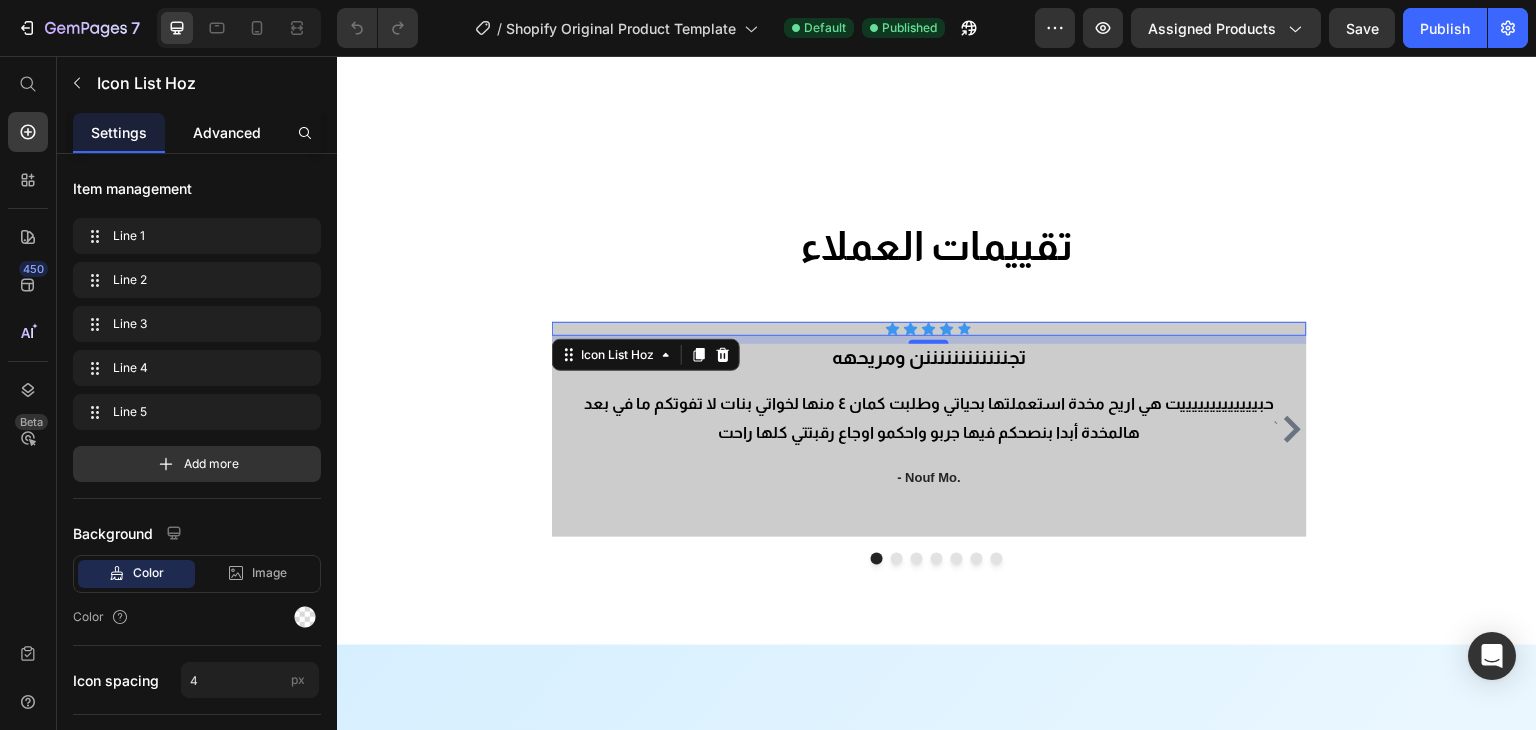 click on "Advanced" 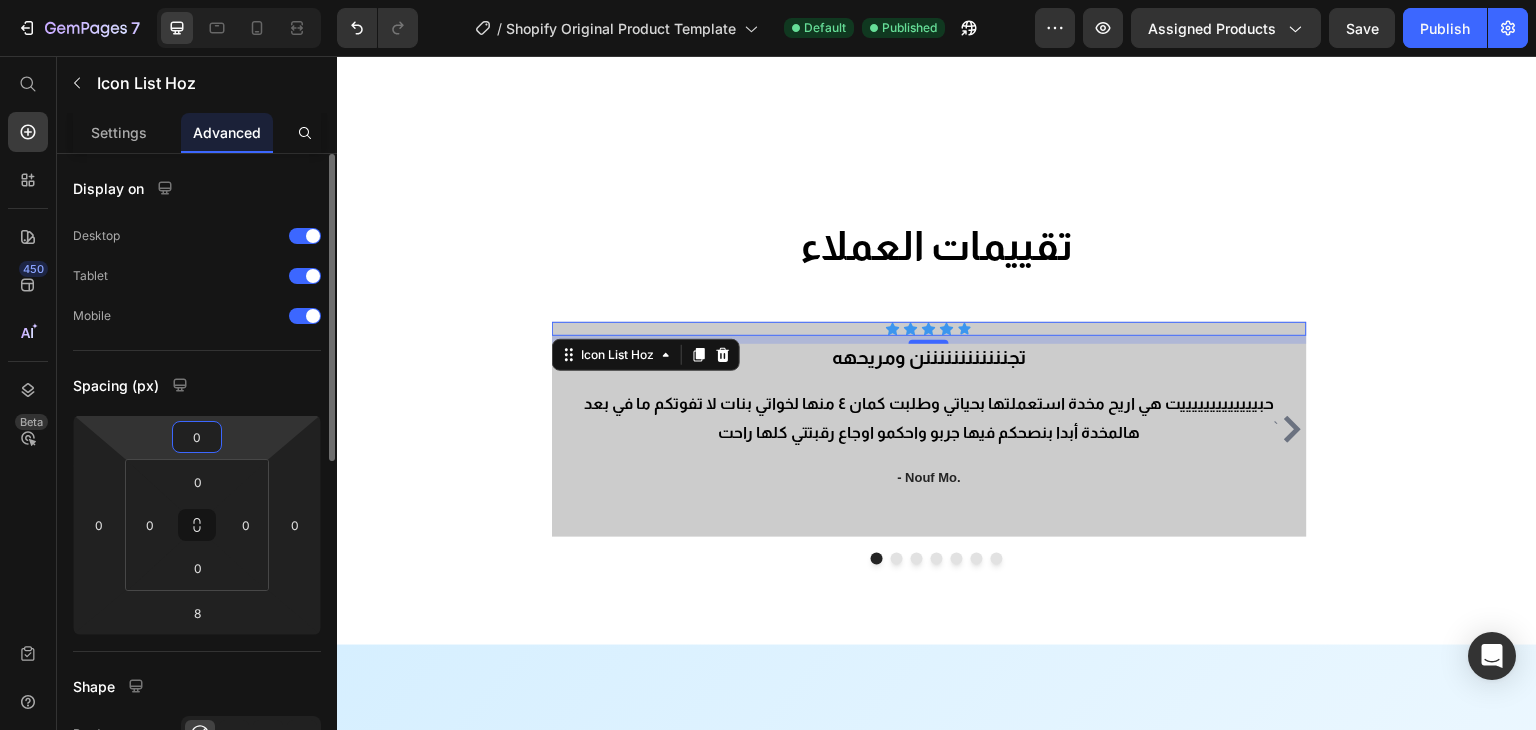 click on "7   /  Shopify Original Product Template Default Published Preview Assigned Products  Save   Publish  450 Beta Start with Sections Elements Hero Section Product Detail Brands Trusted Badges Guarantee Product Breakdown How to use Testimonials Compare Bundle FAQs Social Proof Brand Story Product List Collection Blog List Contact Sticky Add to Cart Custom Footer Browse Library 450 Layout
Row
Row
Row
Row Text
Heading
Text Block Button
Button
Button
Sticky Back to top Media
Image" at bounding box center (768, 0) 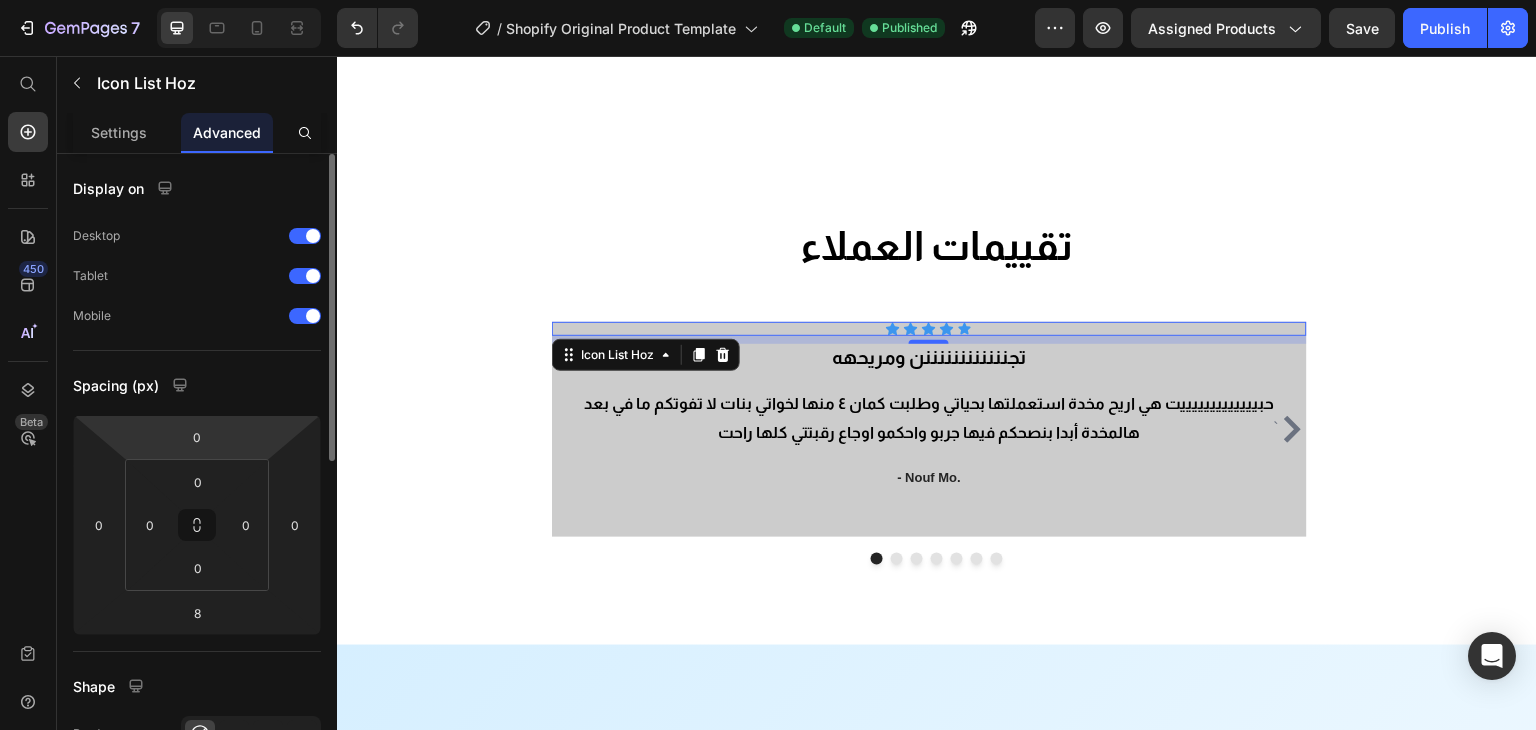 click on "7   /  Shopify Original Product Template Default Published Preview Assigned Products  Save   Publish  450 Beta Start with Sections Elements Hero Section Product Detail Brands Trusted Badges Guarantee Product Breakdown How to use Testimonials Compare Bundle FAQs Social Proof Brand Story Product List Collection Blog List Contact Sticky Add to Cart Custom Footer Browse Library 450 Layout
Row
Row
Row
Row Text
Heading
Text Block Button
Button
Button
Sticky Back to top Media
Image" at bounding box center (768, 0) 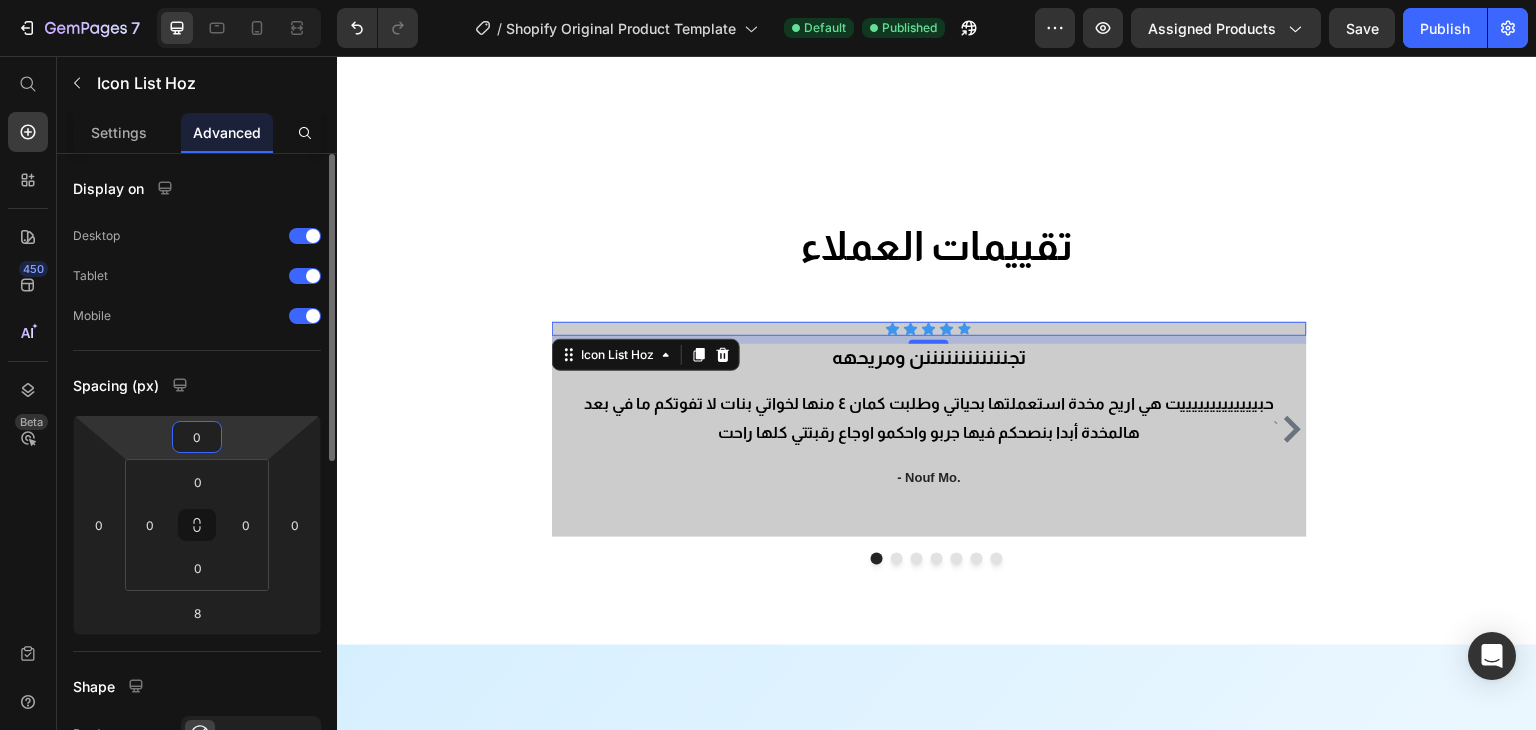 click on "0" at bounding box center [197, 437] 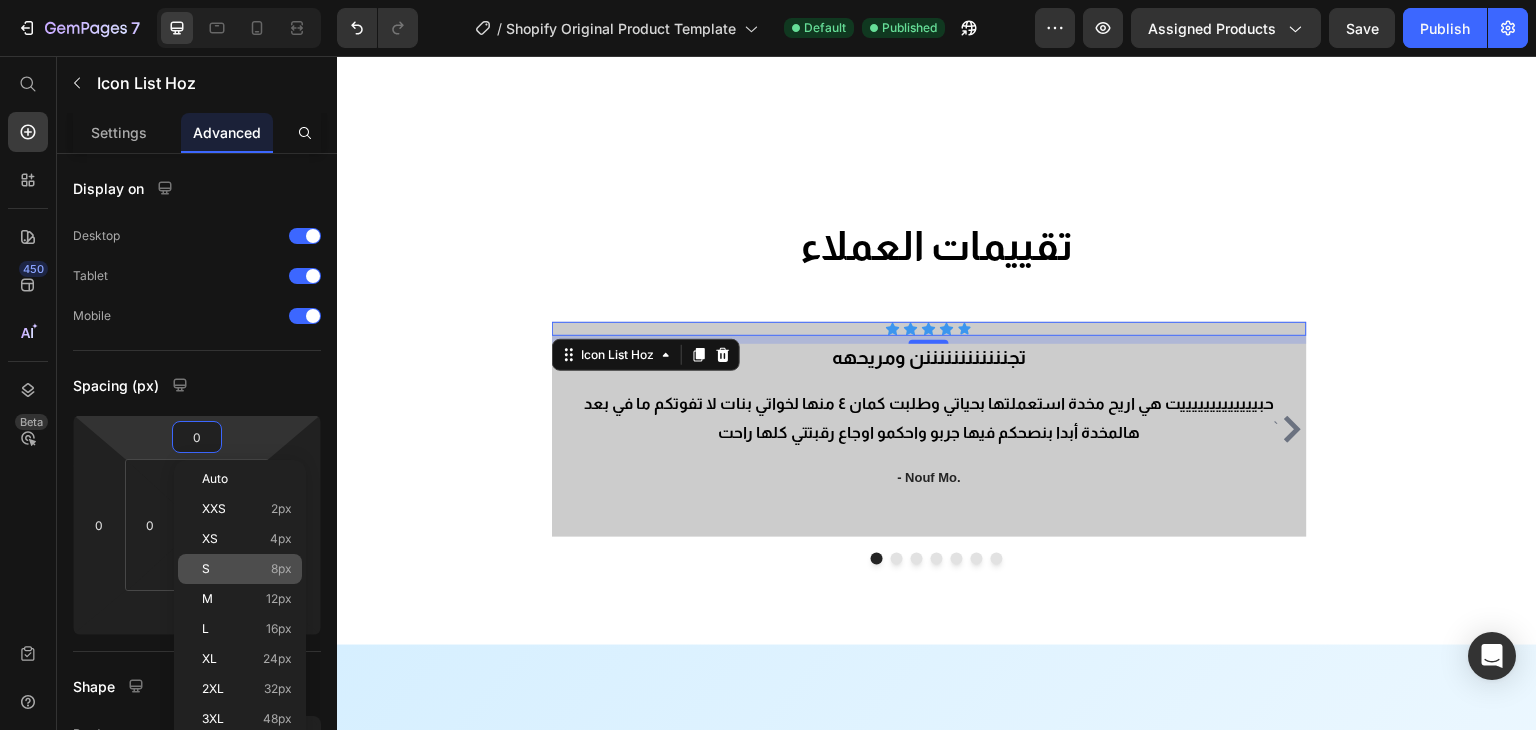 click on "S 8px" at bounding box center [247, 569] 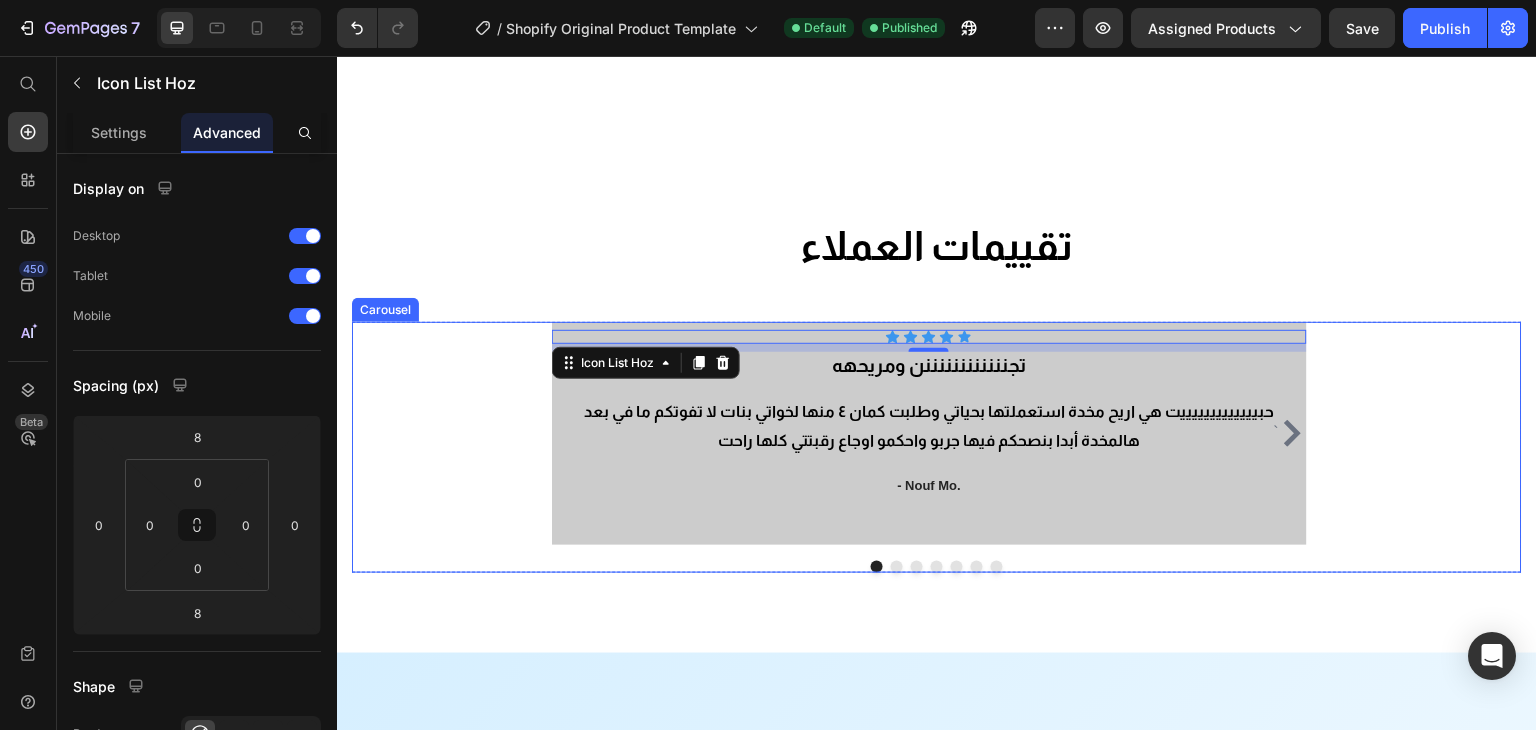 click on "`                Icon                Icon                Icon                Icon
Icon Icon List Hoz   8 تجننننننننننننن ومريحهه Heading حبيييييييييييييت هي اريح مخدة استعملتها بحياتي وطلبت كمان ٤ منها لخواتي بنات لا تفوتكم ما في بعد هالمخدة أبدا بنصحكم فيها جربو واحكمو اوجاع رقبتتي كلها راحت Text block - Nouf Mo. Text block                Icon                Icon                Icon                Icon
Icon Icon List Hoz رهيييبه مره مريحه وتريح الرقبة Heading - غيداء. Text block                Icon                Icon                Icon                Icon
Icon Icon List Hoz مريحه Heading ممتازه ورائعه وانصح بشرائها Text block - سعد. Text block                Icon                Icon                Icon                Icon
Icon Icon" at bounding box center (937, 448) 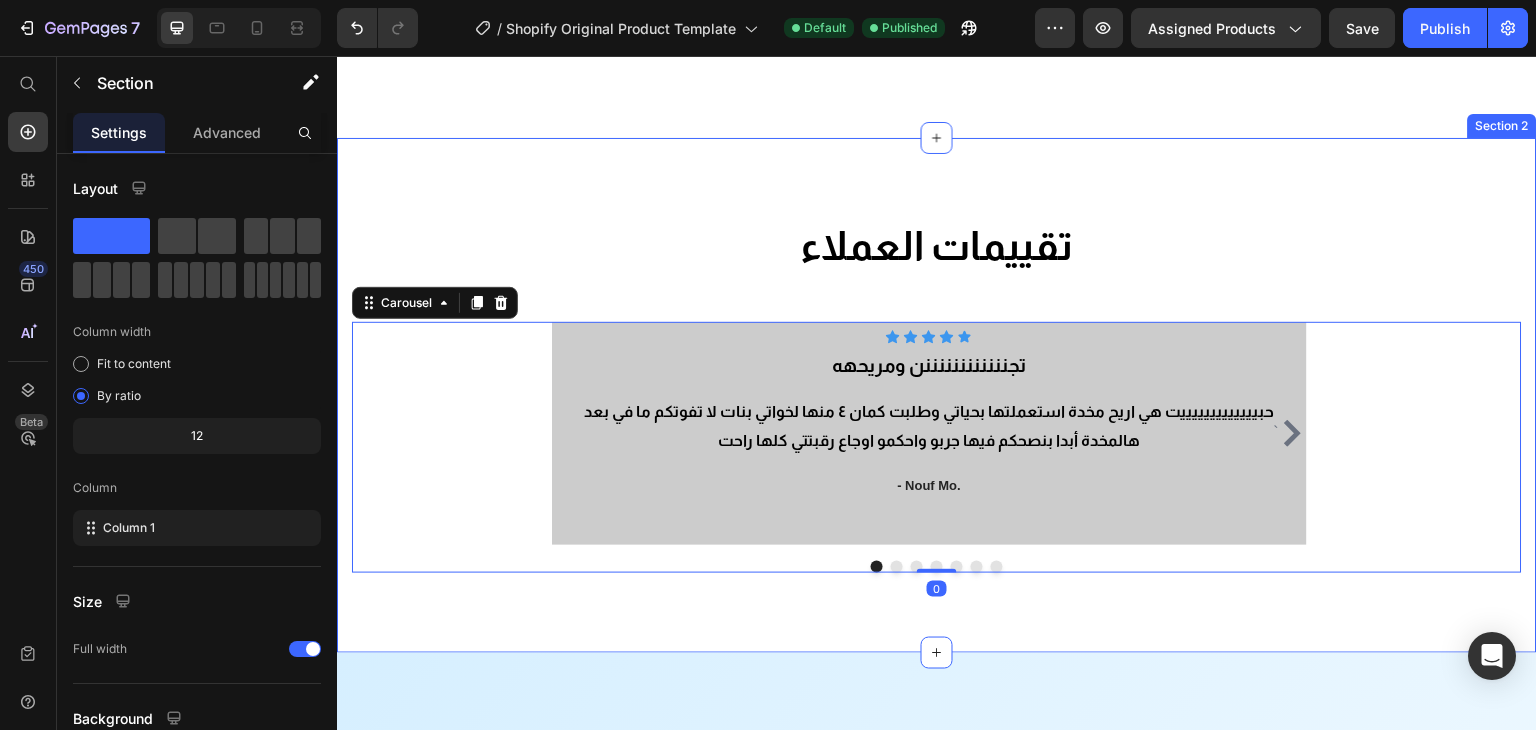 click on "تقييمات العملاء Heading Row `                Icon                Icon                Icon                Icon
Icon Icon List Hoz تجننننننننننننن ومريحهه Heading حبيييييييييييييت هي اريح مخدة استعملتها بحياتي وطلبت كمان ٤ منها لخواتي بنات لا تفوتكم ما في بعد هالمخدة أبدا بنصحكم فيها جربو واحكمو اوجاع رقبتتي كلها راحت Text block - Nouf Mo. Text block                Icon                Icon                Icon                Icon
Icon Icon List Hoz رهيييبه مره مريحه وتريح الرقبة Heading - غيداء. Text block                Icon                Icon                Icon                Icon
Icon Icon List Hoz مريحه Heading ممتازه ورائعه وانصح بشرائها Text block - سعد. Text block                Icon                Icon                Icon Icon `" at bounding box center [937, 396] 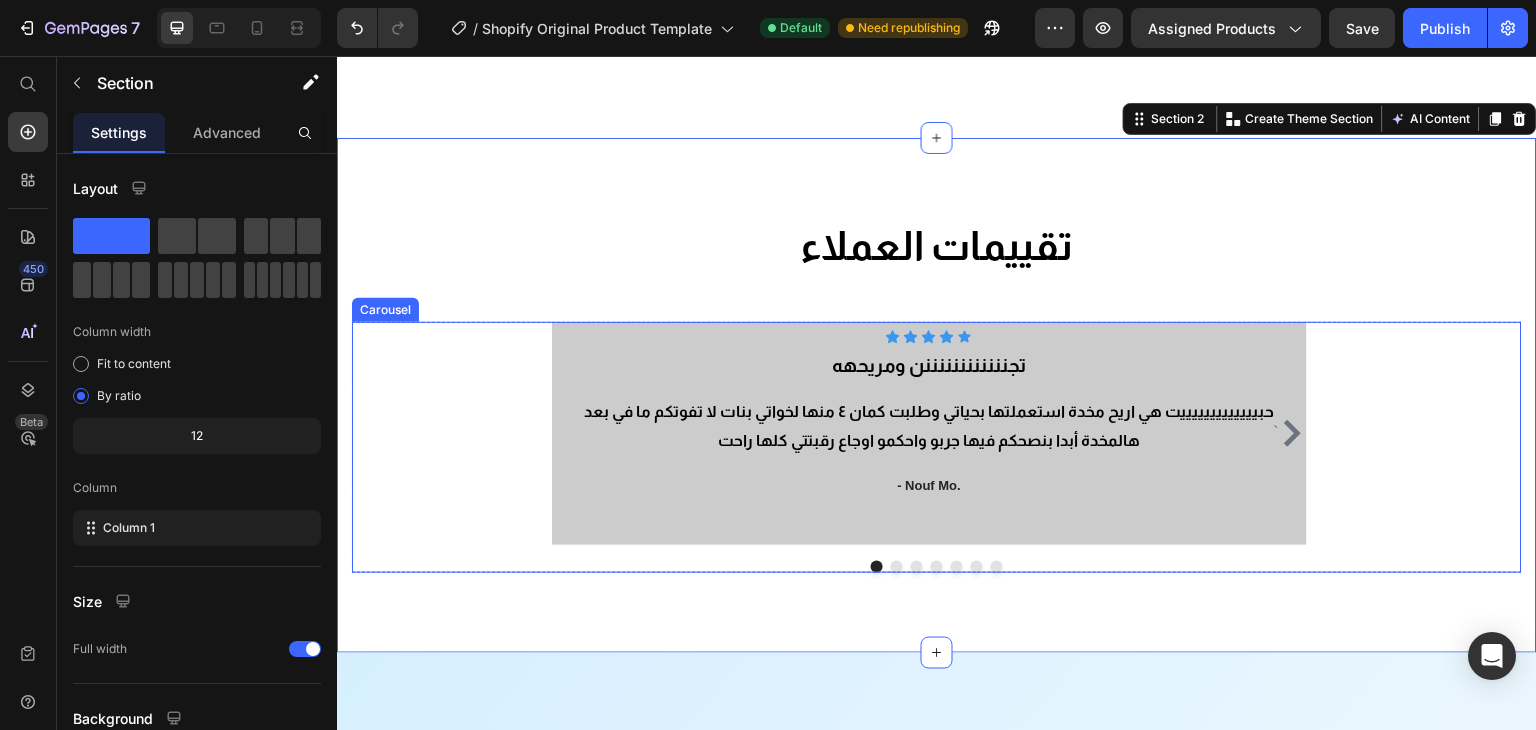 click on "Icon                Icon                Icon                Icon
Icon Icon List Hoz تجننننننننننننن ومريحهه Heading حبيييييييييييييت هي اريح مخدة استعملتها بحياتي وطلبت كمان ٤ منها لخواتي بنات لا تفوتكم ما في بعد هالمخدة أبدا بنصحكم فيها جربو واحكمو اوجاع رقبتتي كلها راحت Text block - Nouf Mo. Text block" at bounding box center (929, 442) 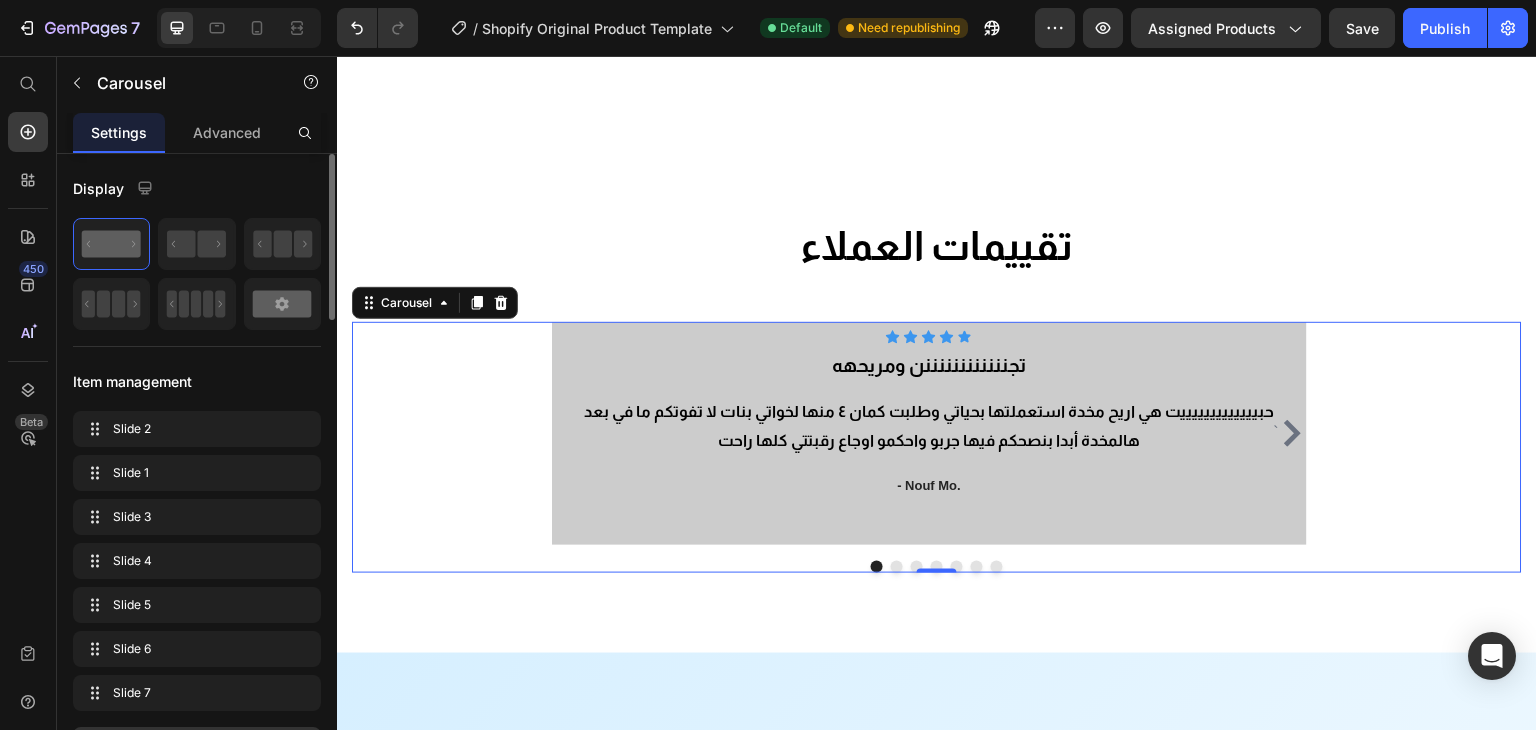 click 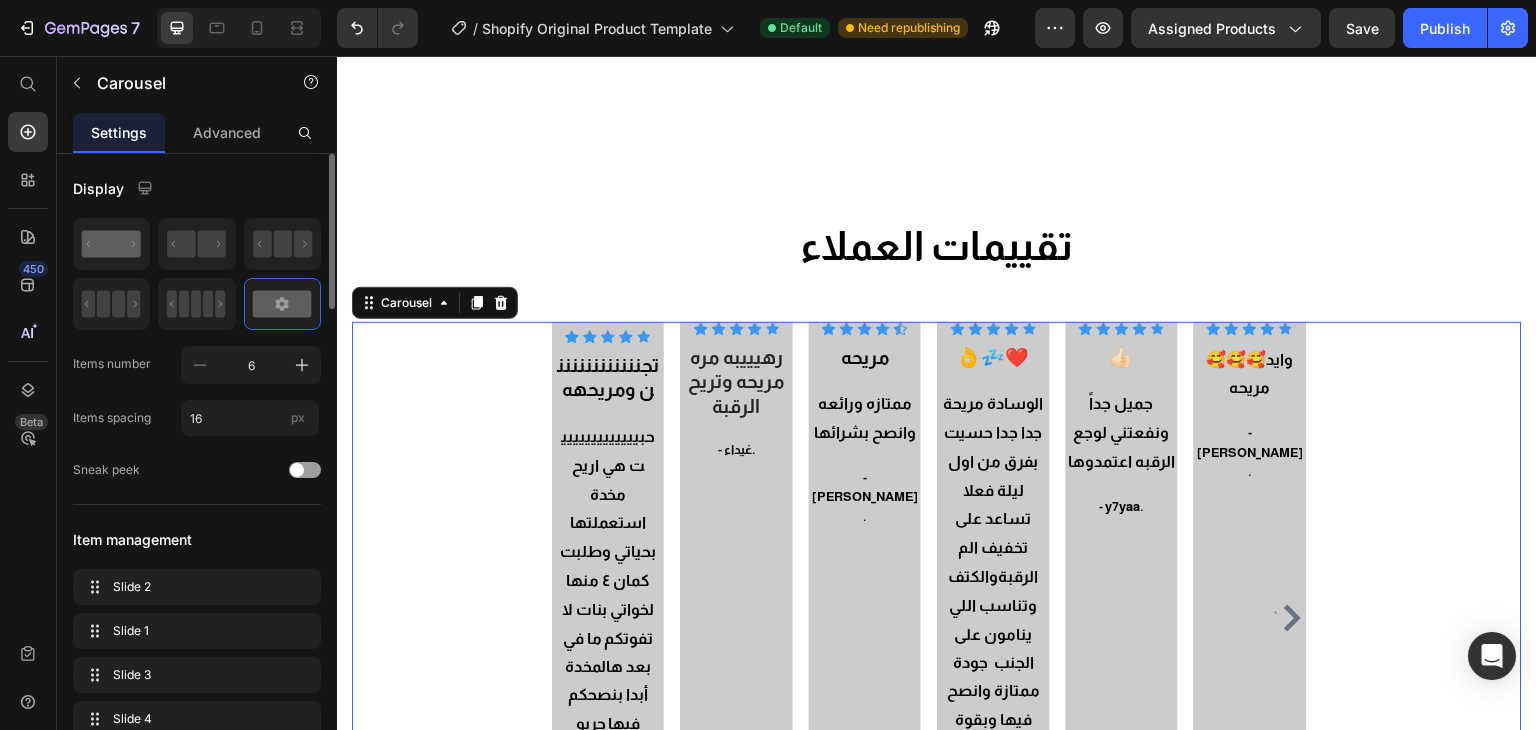 click 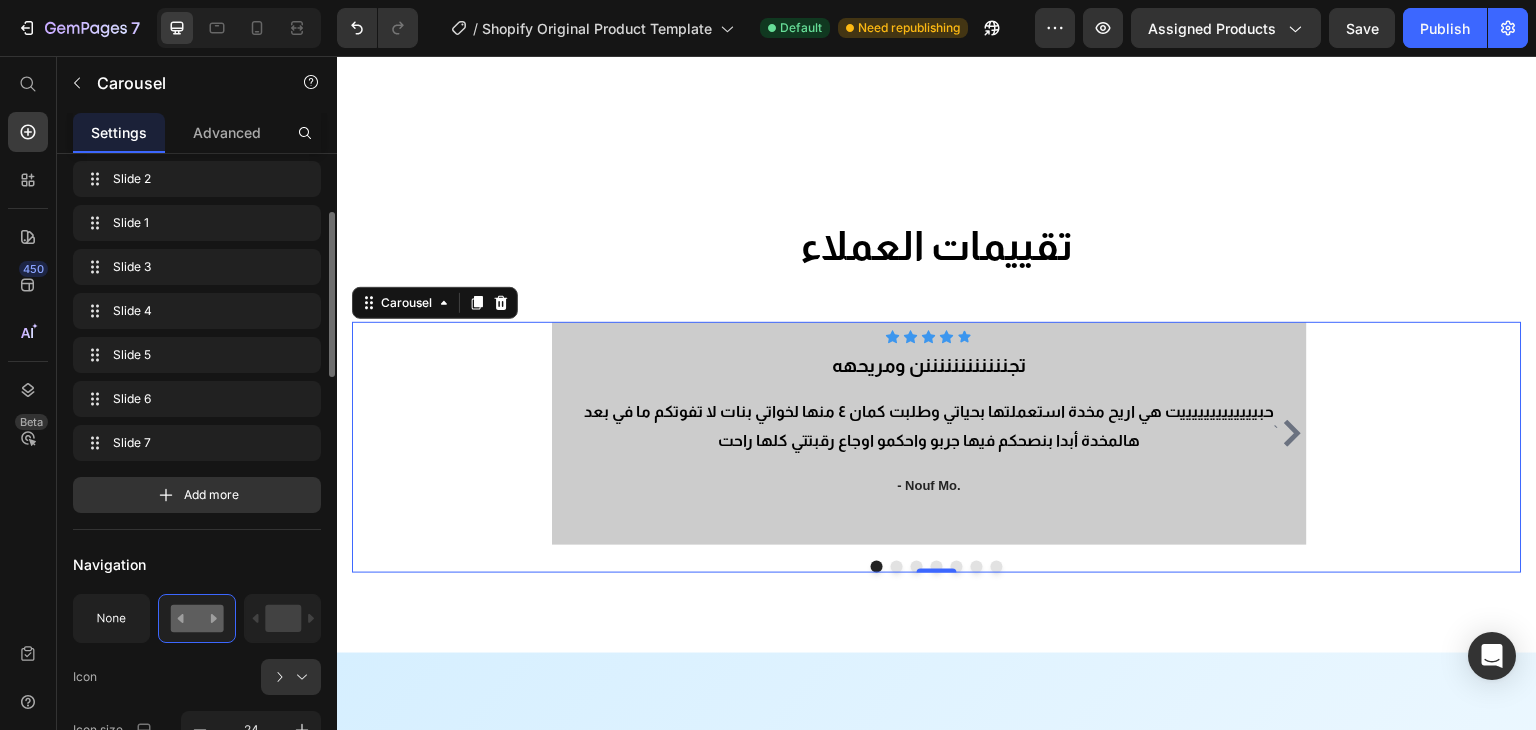 scroll, scrollTop: 252, scrollLeft: 0, axis: vertical 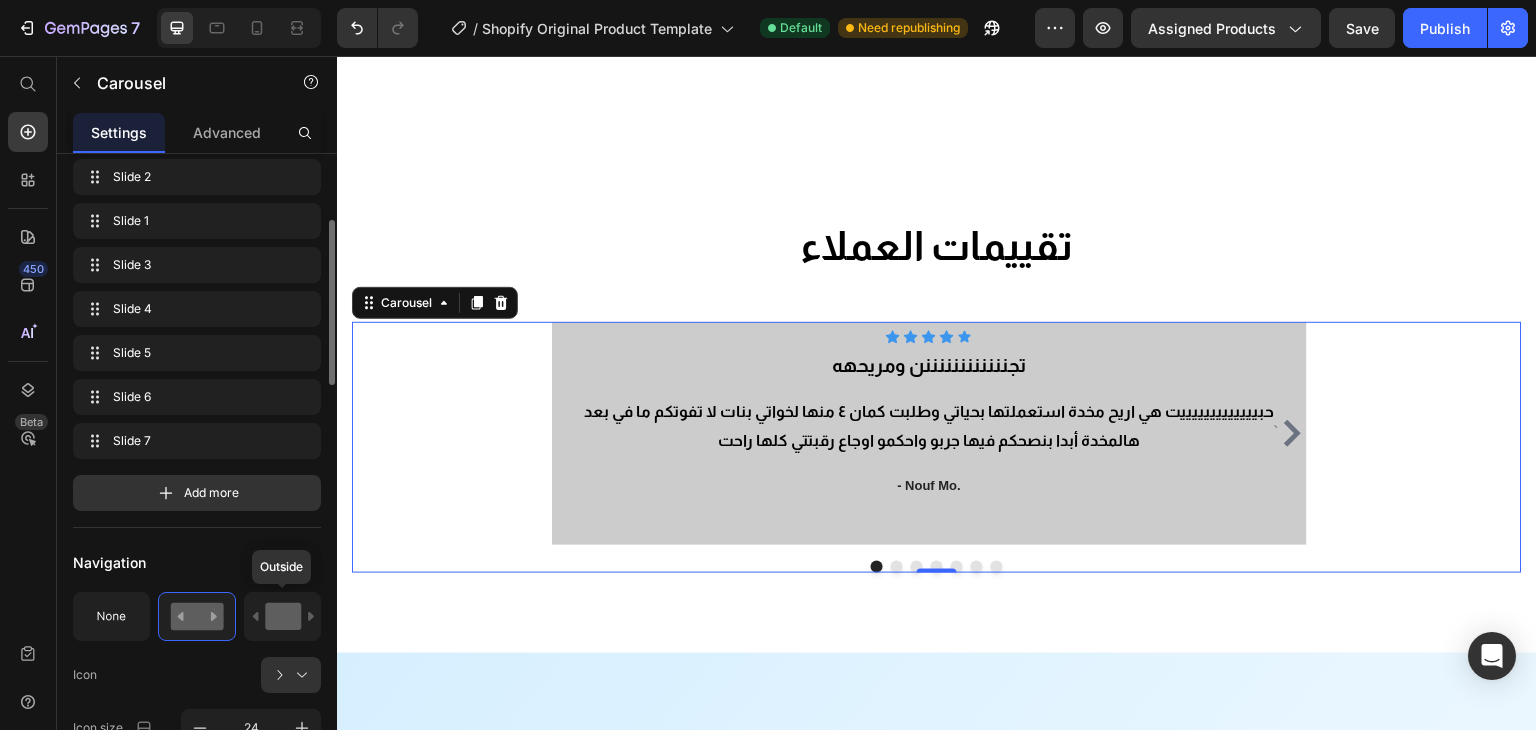 click 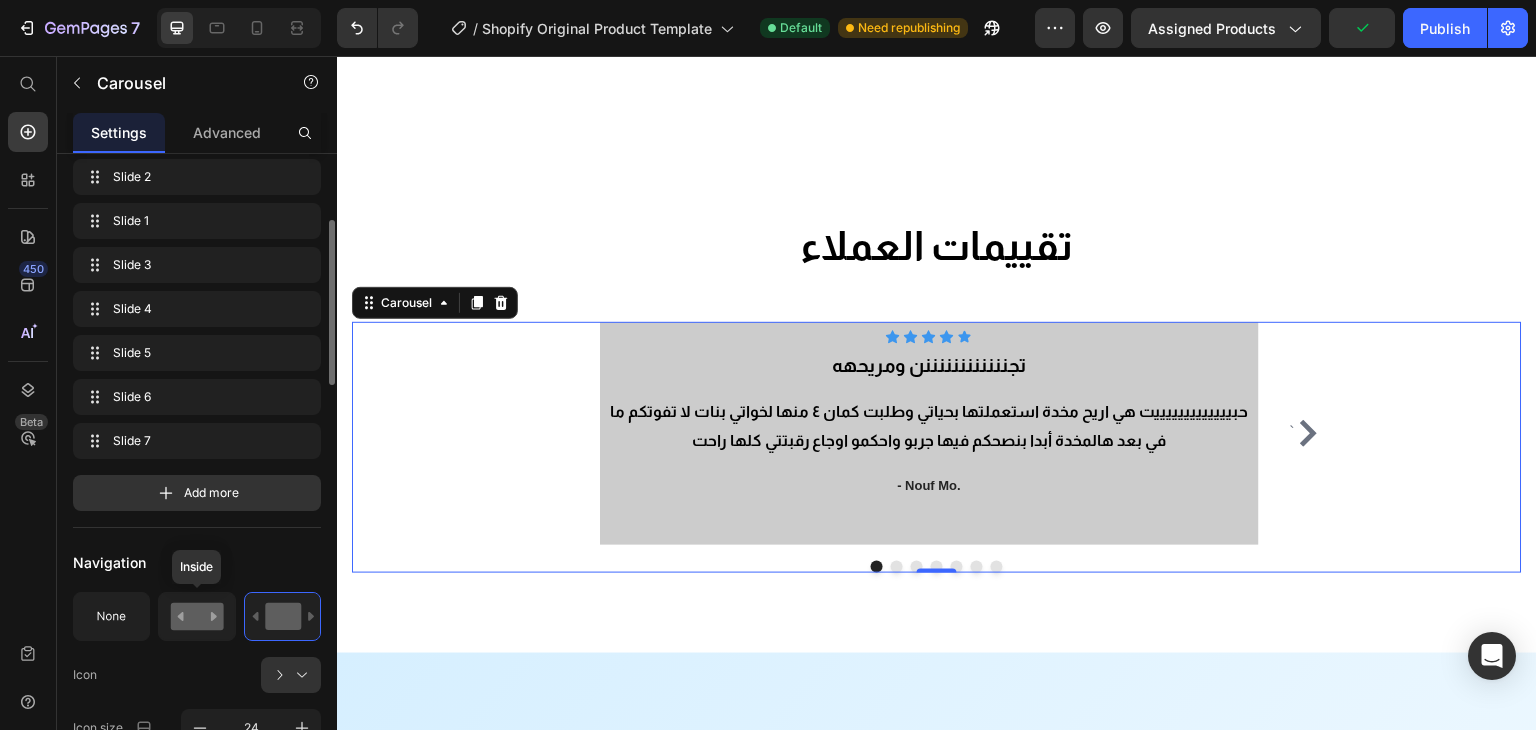 click 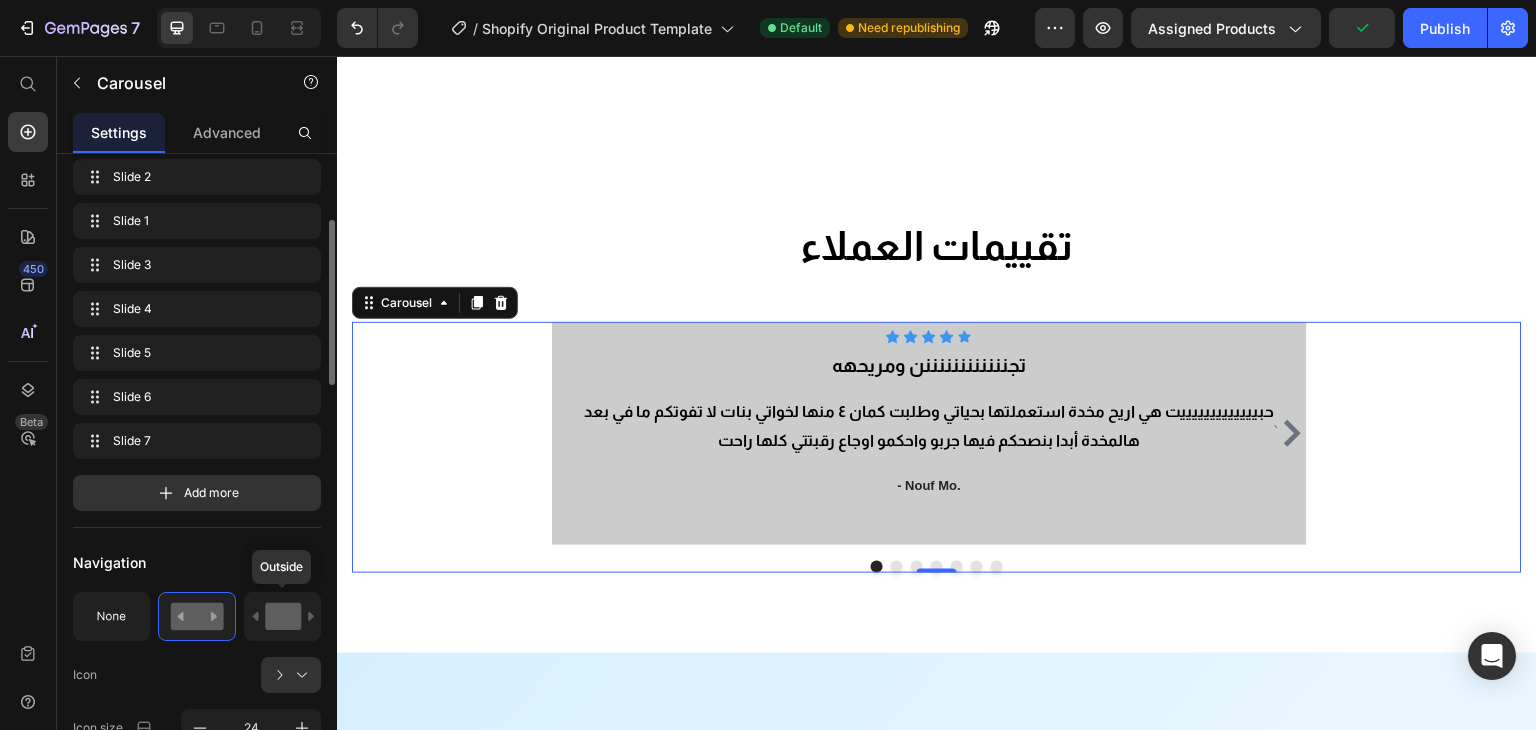 click 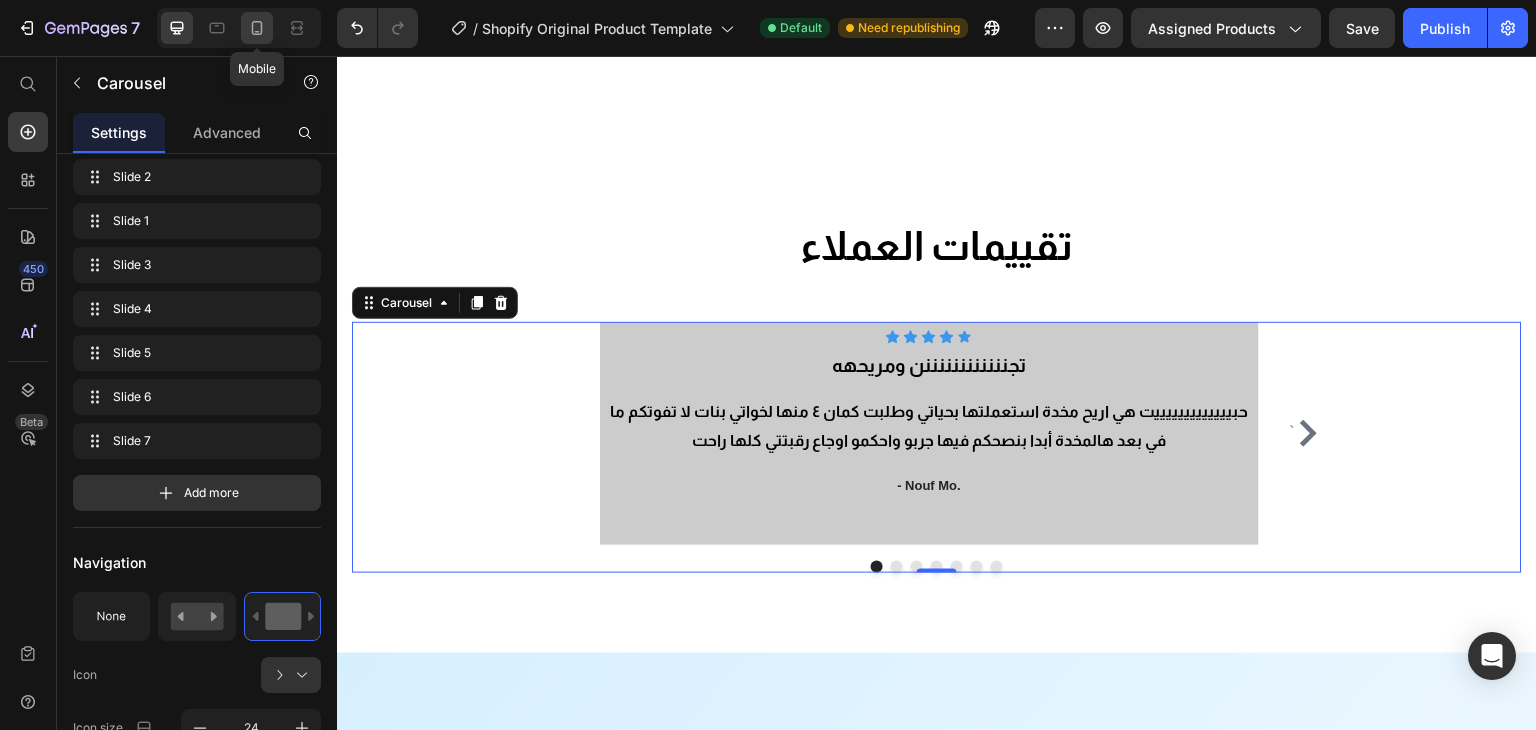 click 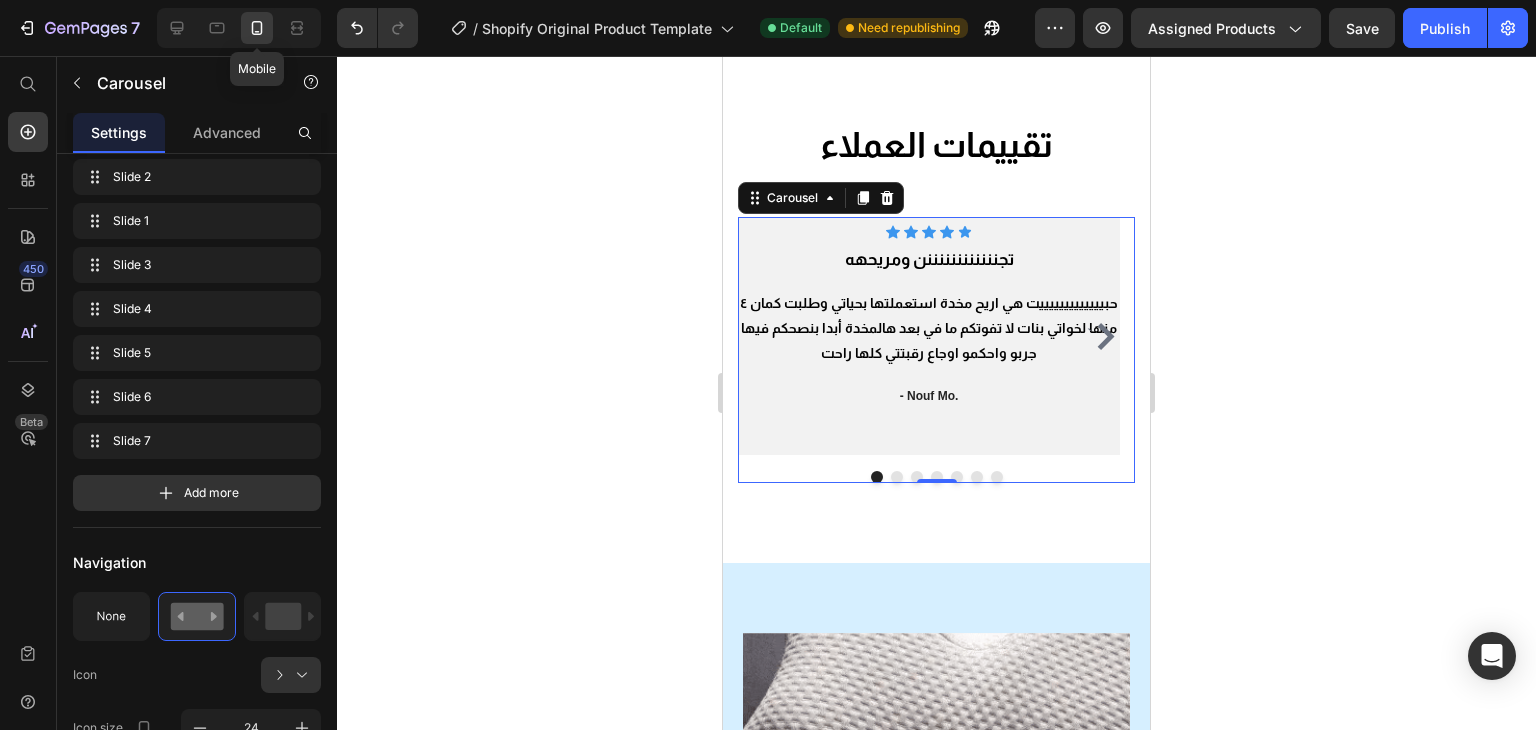 scroll, scrollTop: 1584, scrollLeft: 0, axis: vertical 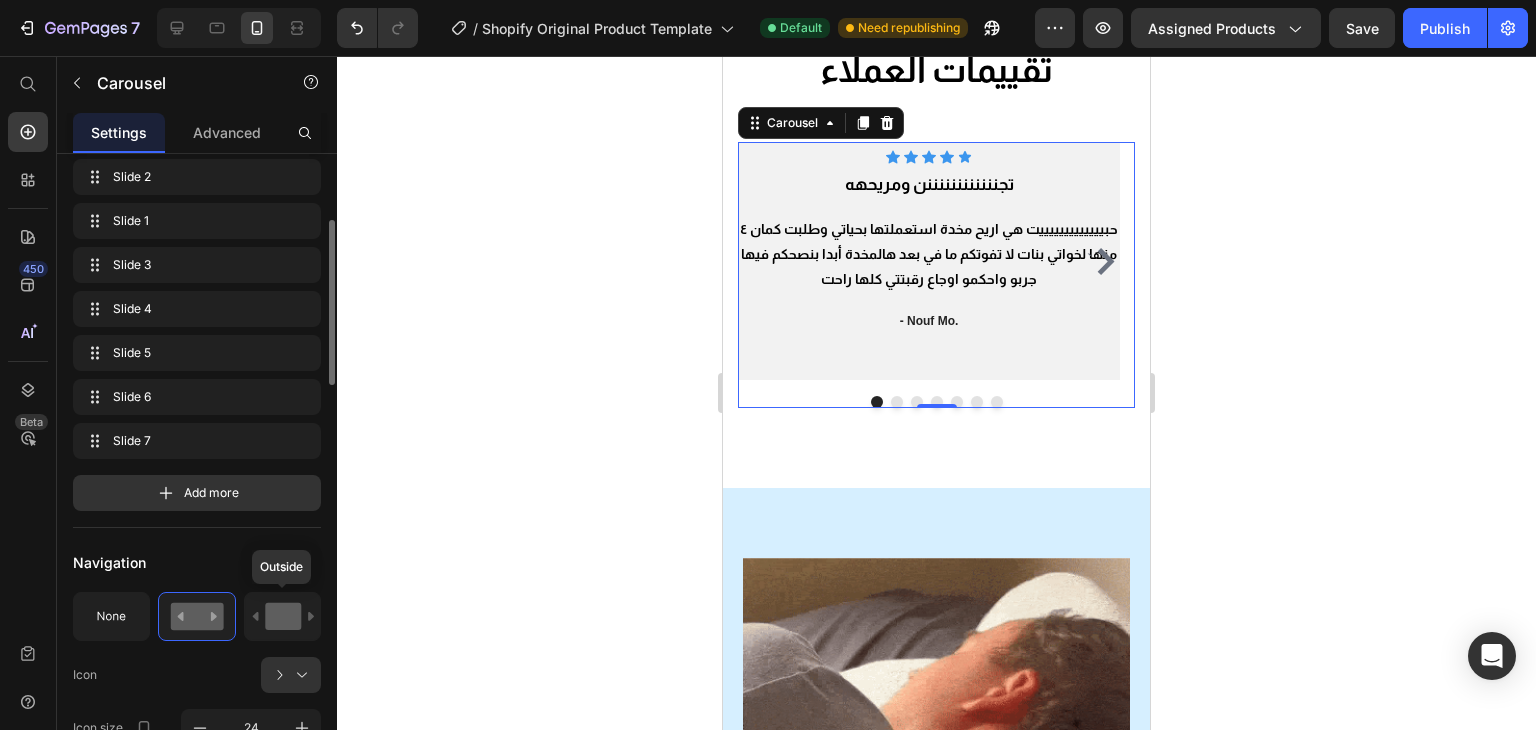 drag, startPoint x: 256, startPoint y: 613, endPoint x: 274, endPoint y: 626, distance: 22.203604 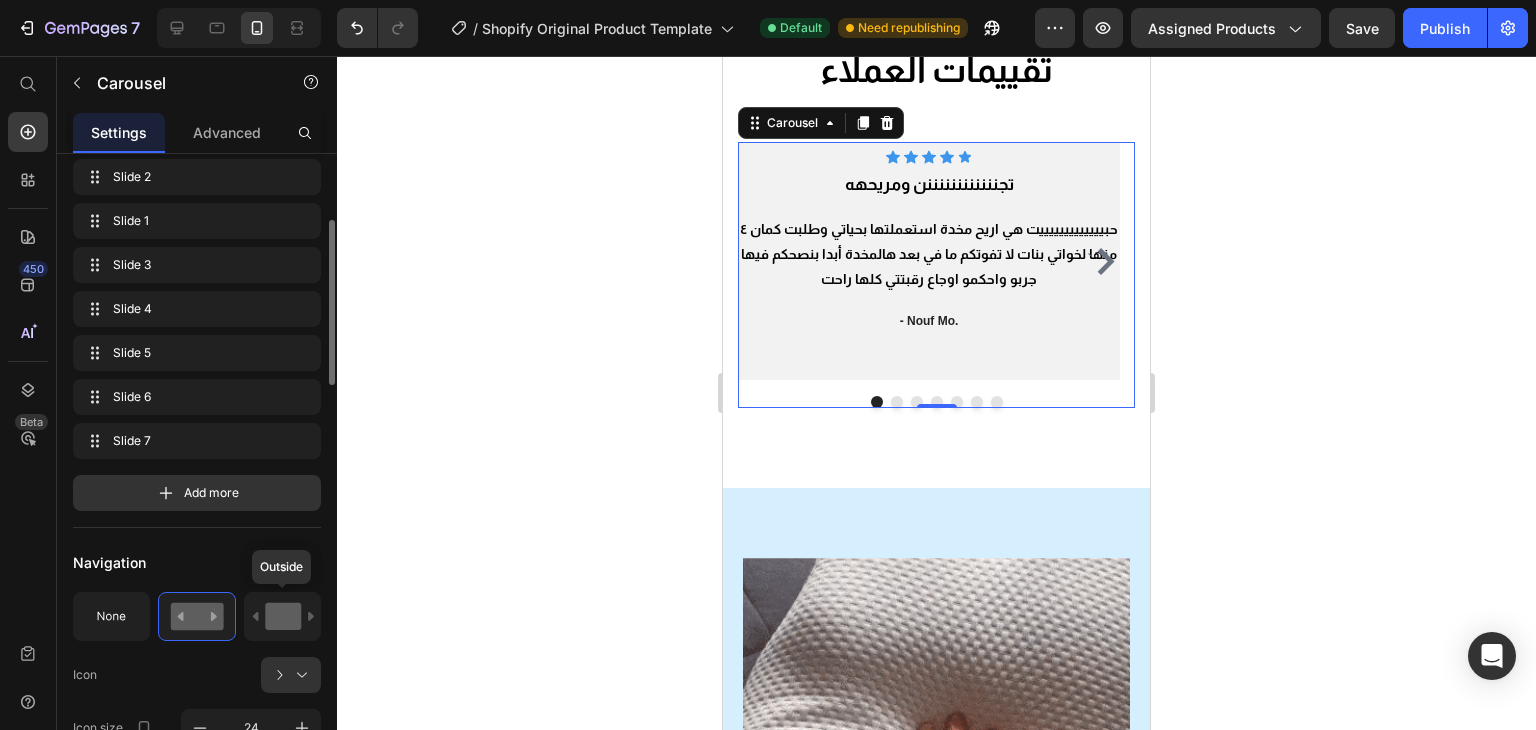click 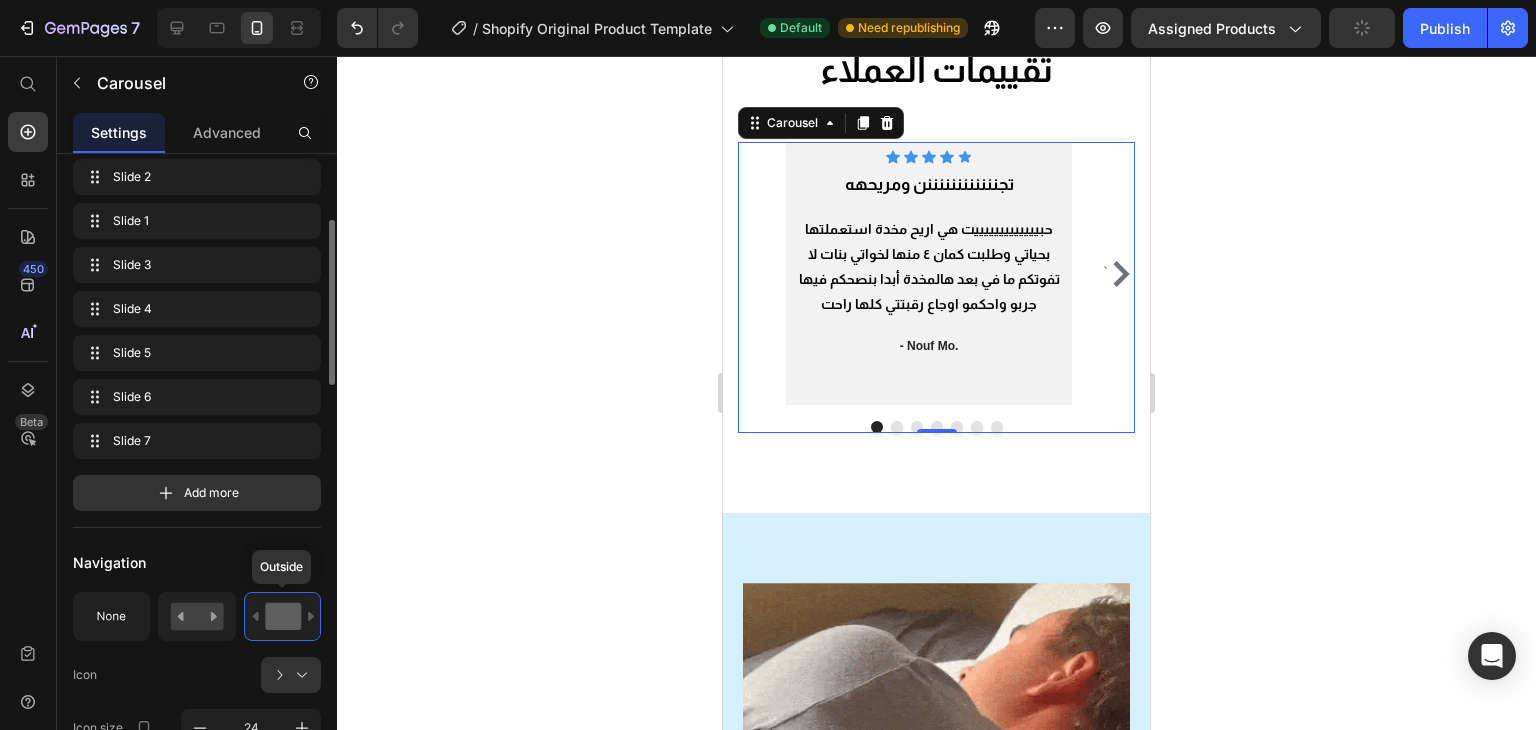 click 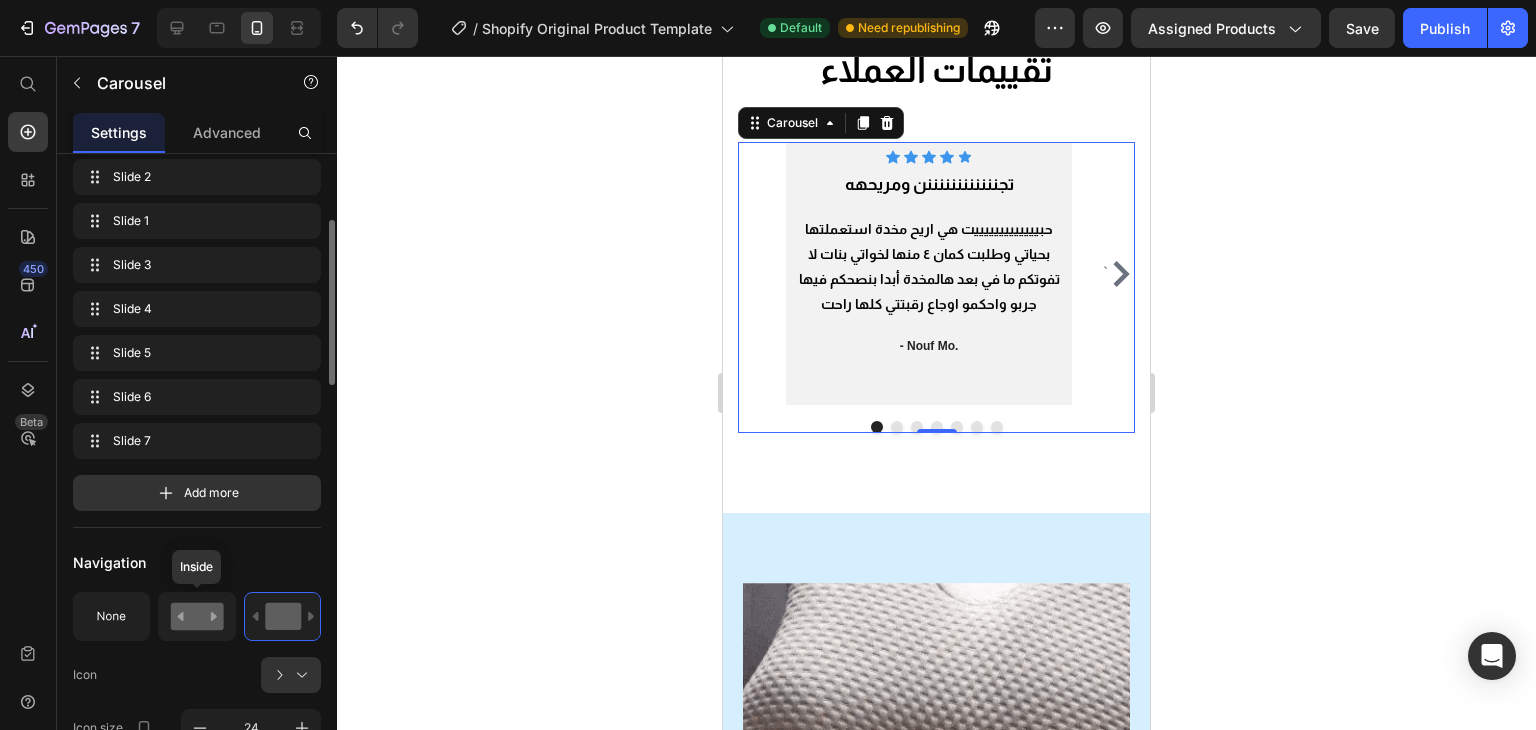 click 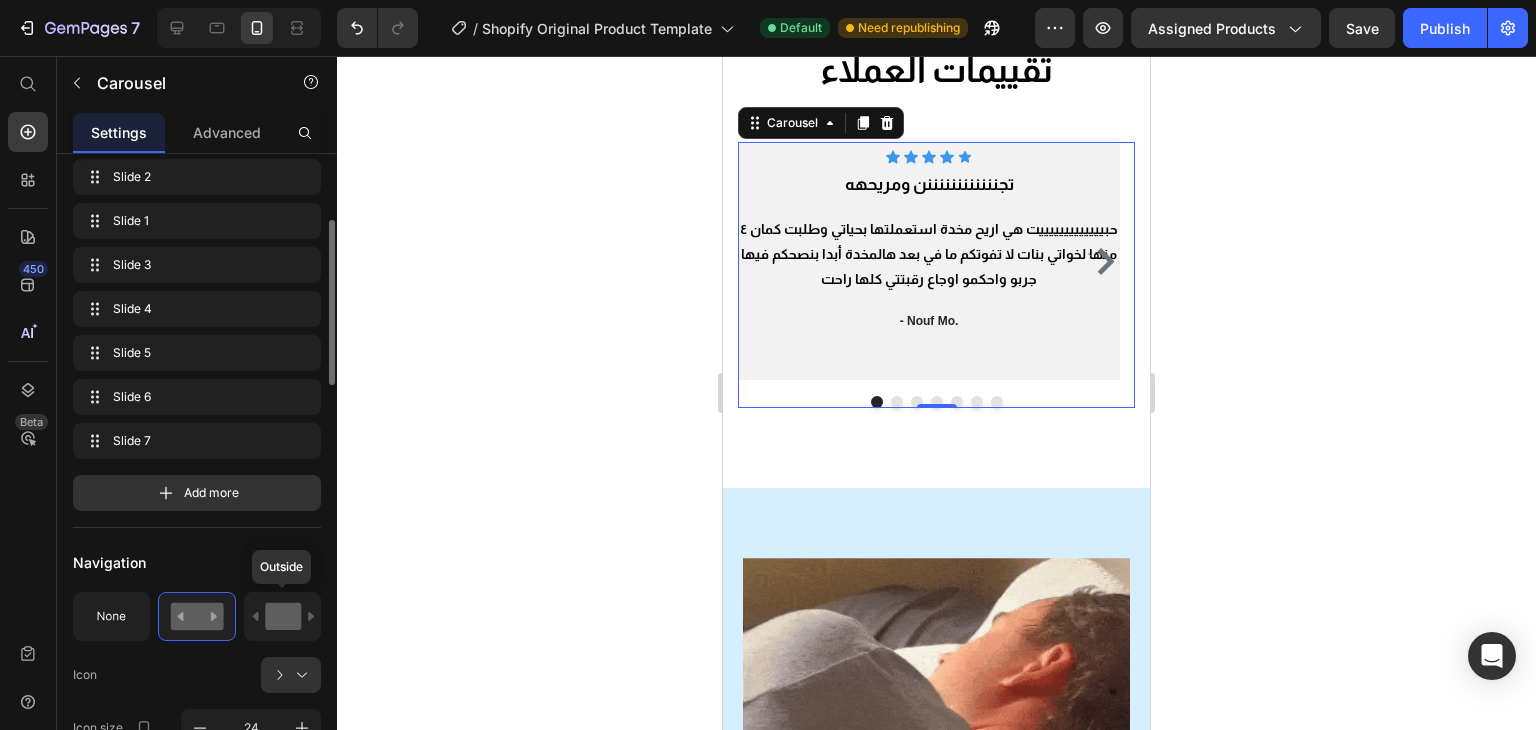click 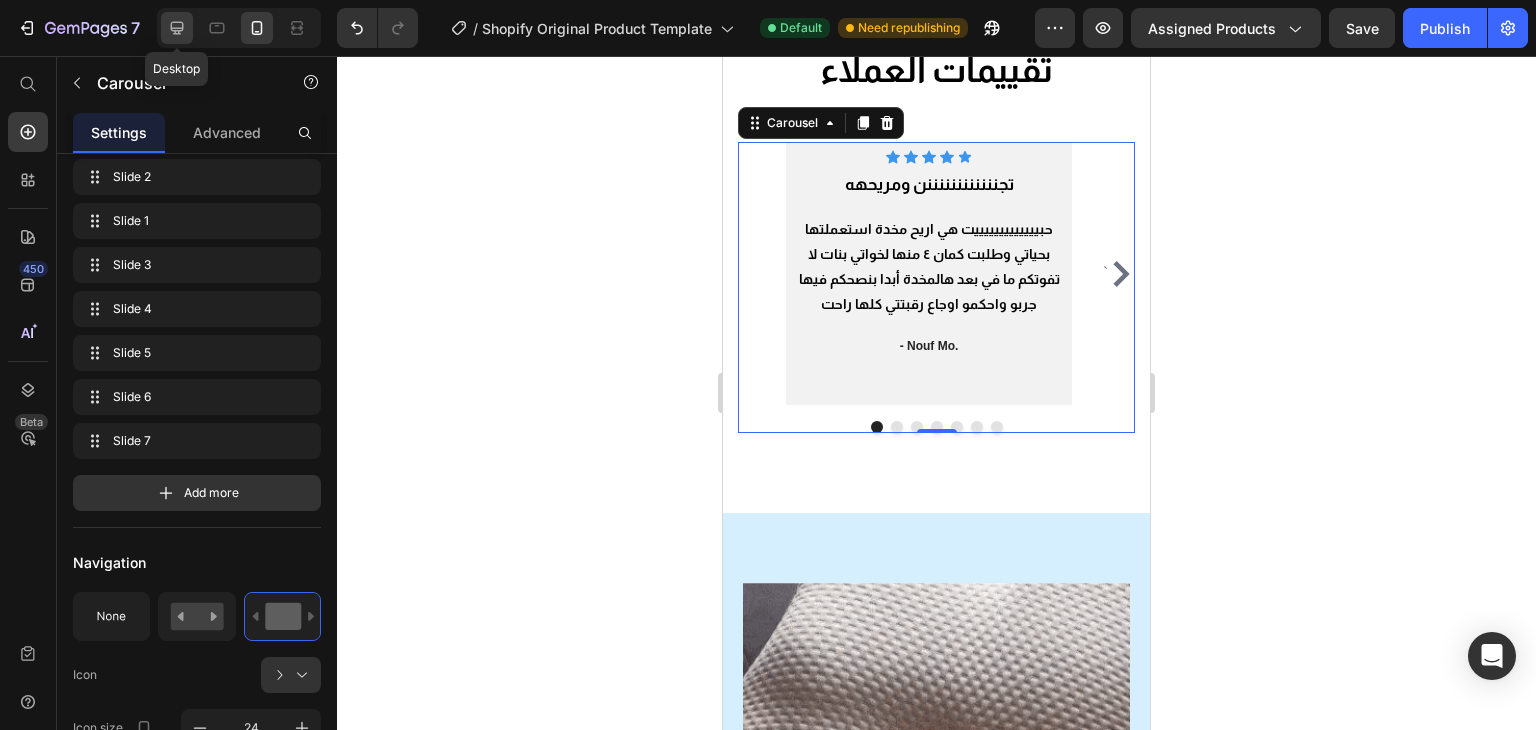 click 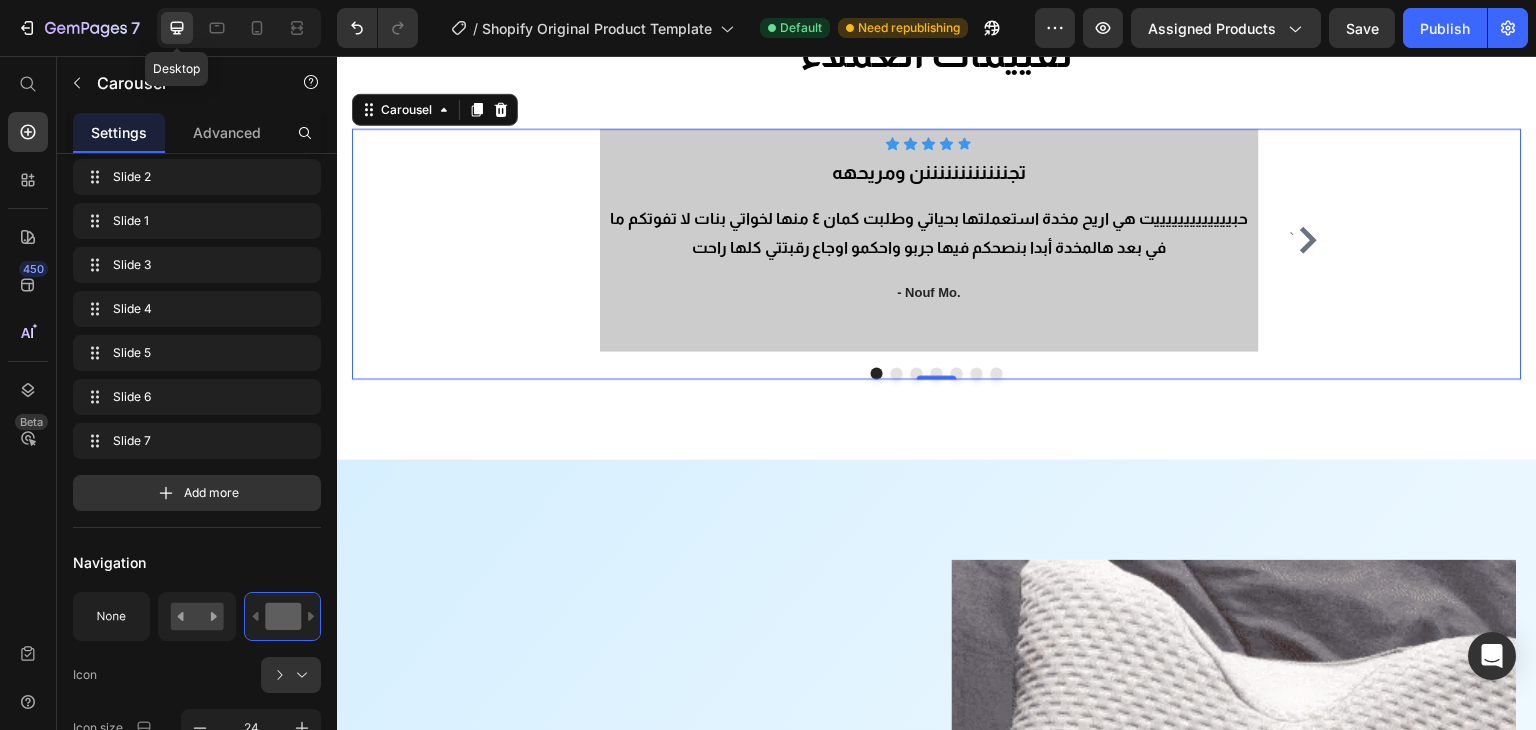 scroll, scrollTop: 1363, scrollLeft: 0, axis: vertical 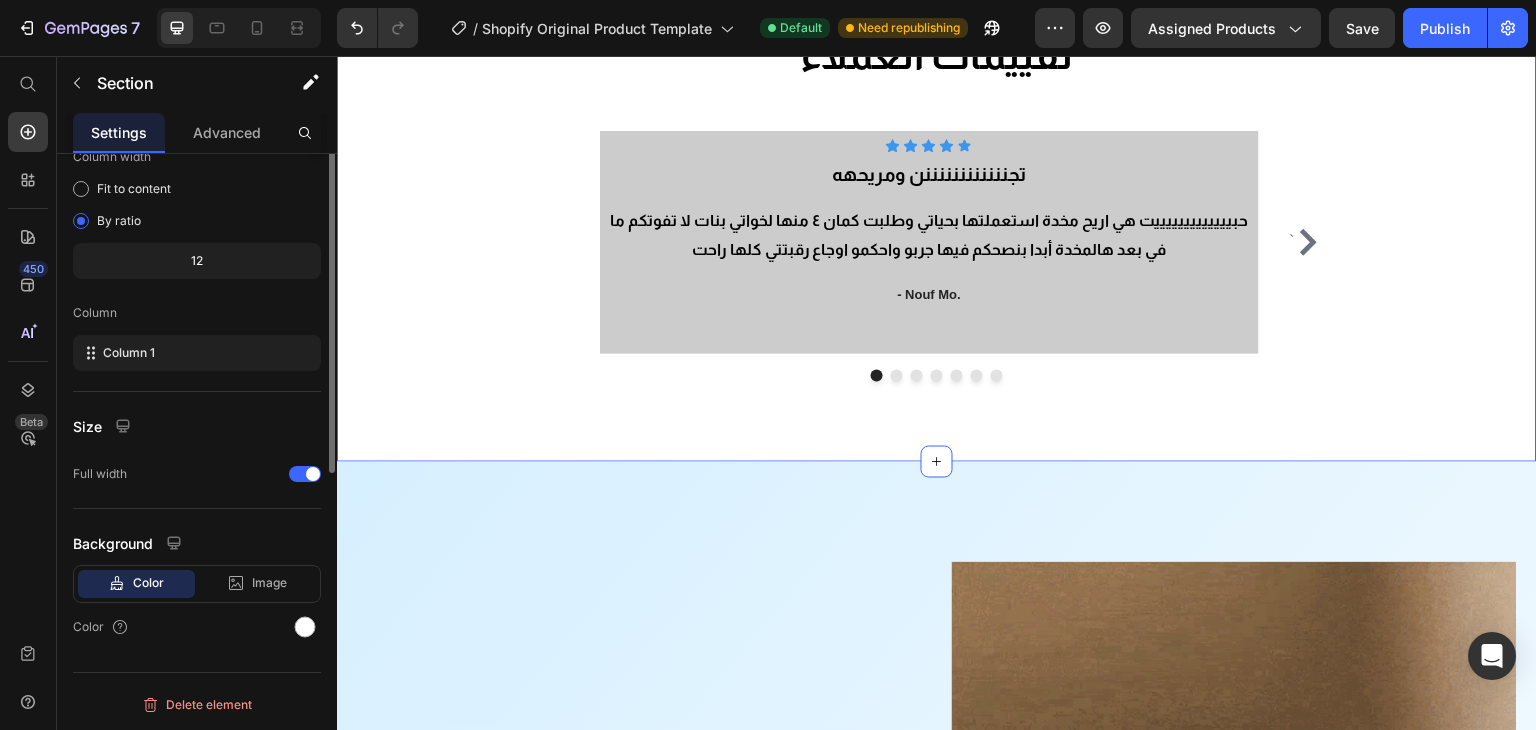 click on "تقييمات العملاء Heading Row `                Icon                Icon                Icon                Icon
Icon Icon List Hoz تجننننننننننننن ومريحهه Heading حبيييييييييييييت هي اريح مخدة استعملتها بحياتي وطلبت كمان ٤ منها لخواتي بنات لا تفوتكم ما في بعد هالمخدة أبدا بنصحكم فيها جربو واحكمو اوجاع رقبتتي كلها راحت Text block - Nouf Mo. Text block                Icon                Icon                Icon                Icon
Icon Icon List Hoz رهيييبه مره مريحه وتريح الرقبة Heading - غيداء. Text block                Icon                Icon                Icon                Icon
Icon Icon List Hoz مريحه Heading ممتازه ورائعه وانصح بشرائها Text block - سعد. Text block                Icon                Icon                Icon Icon `" at bounding box center (937, 205) 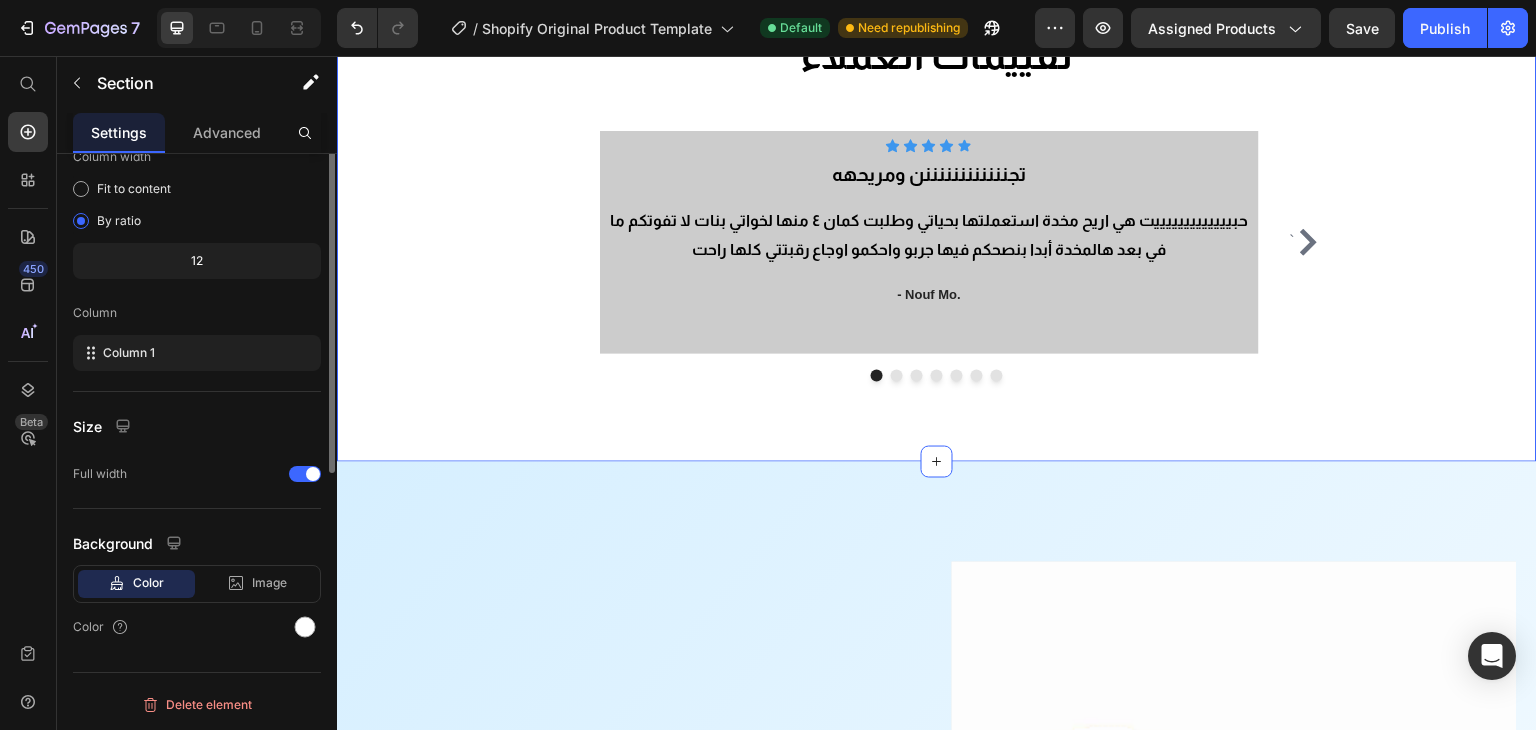 scroll, scrollTop: 0, scrollLeft: 0, axis: both 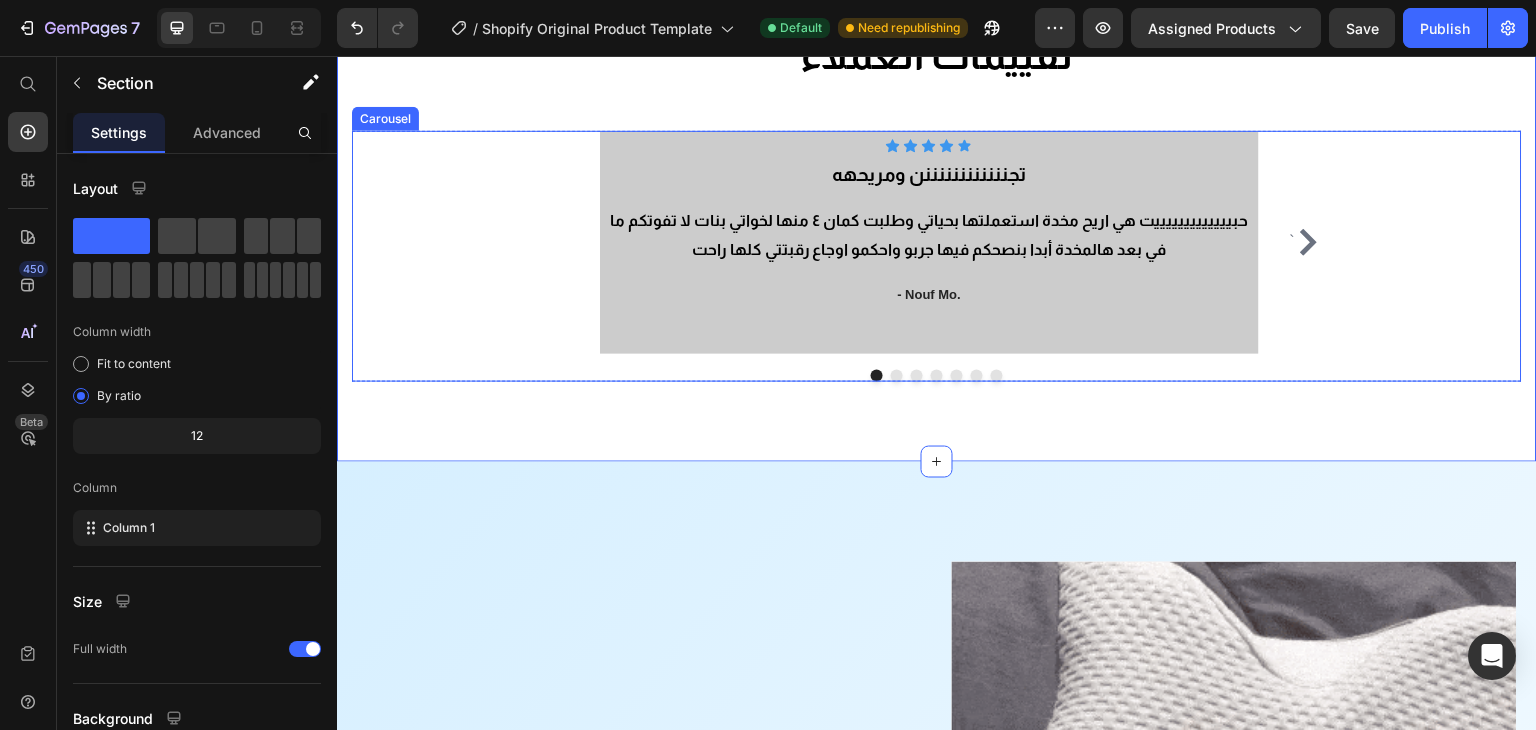 click 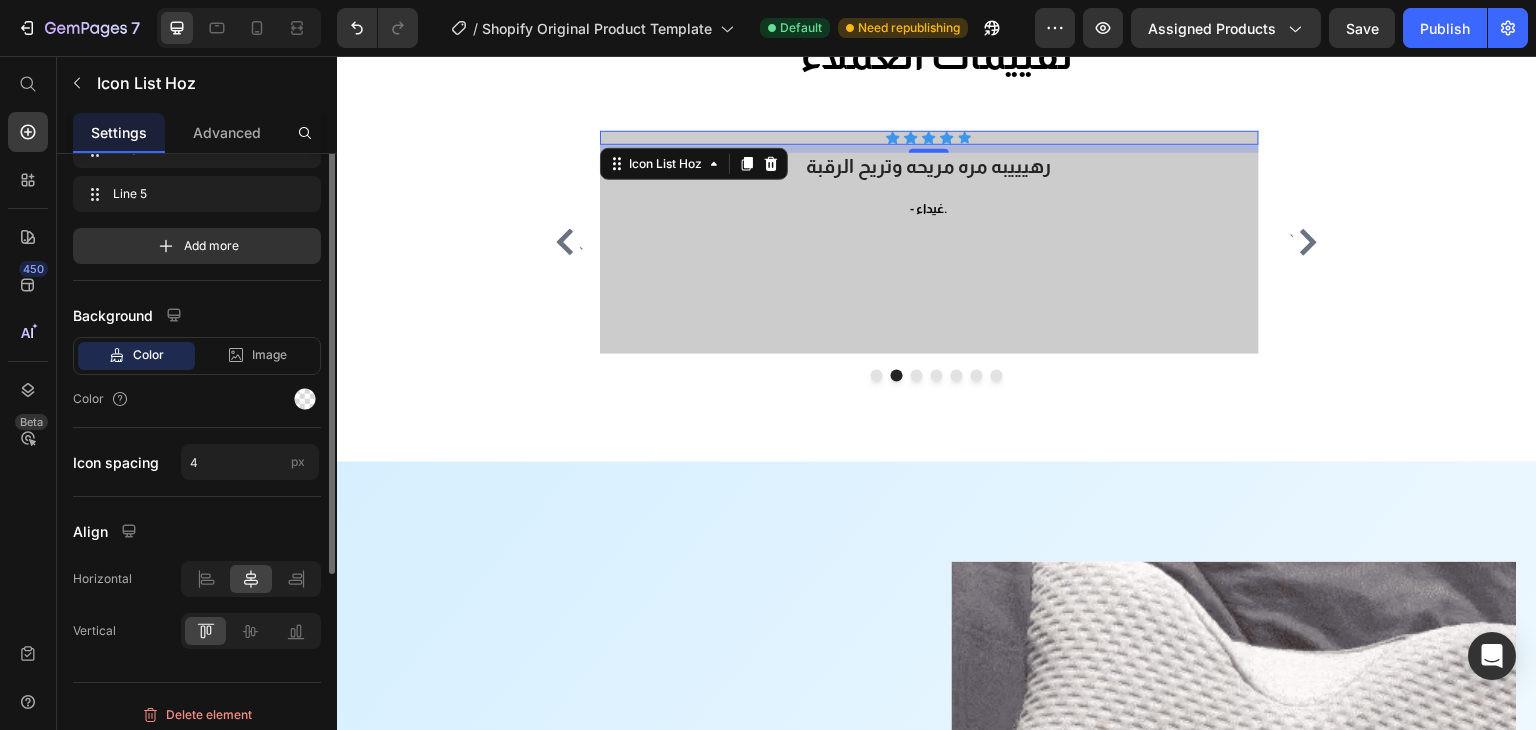 scroll, scrollTop: 0, scrollLeft: 0, axis: both 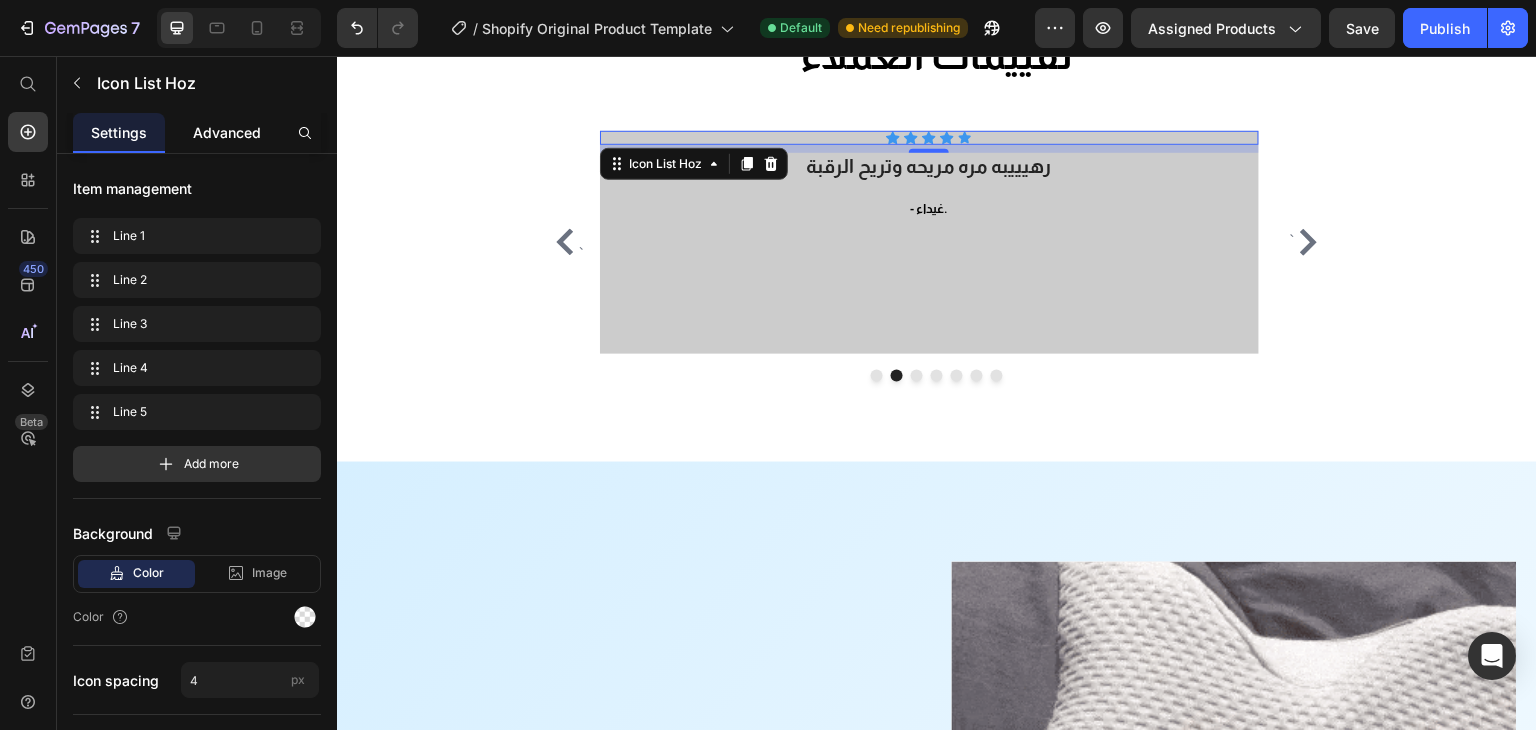 click on "Advanced" at bounding box center [227, 132] 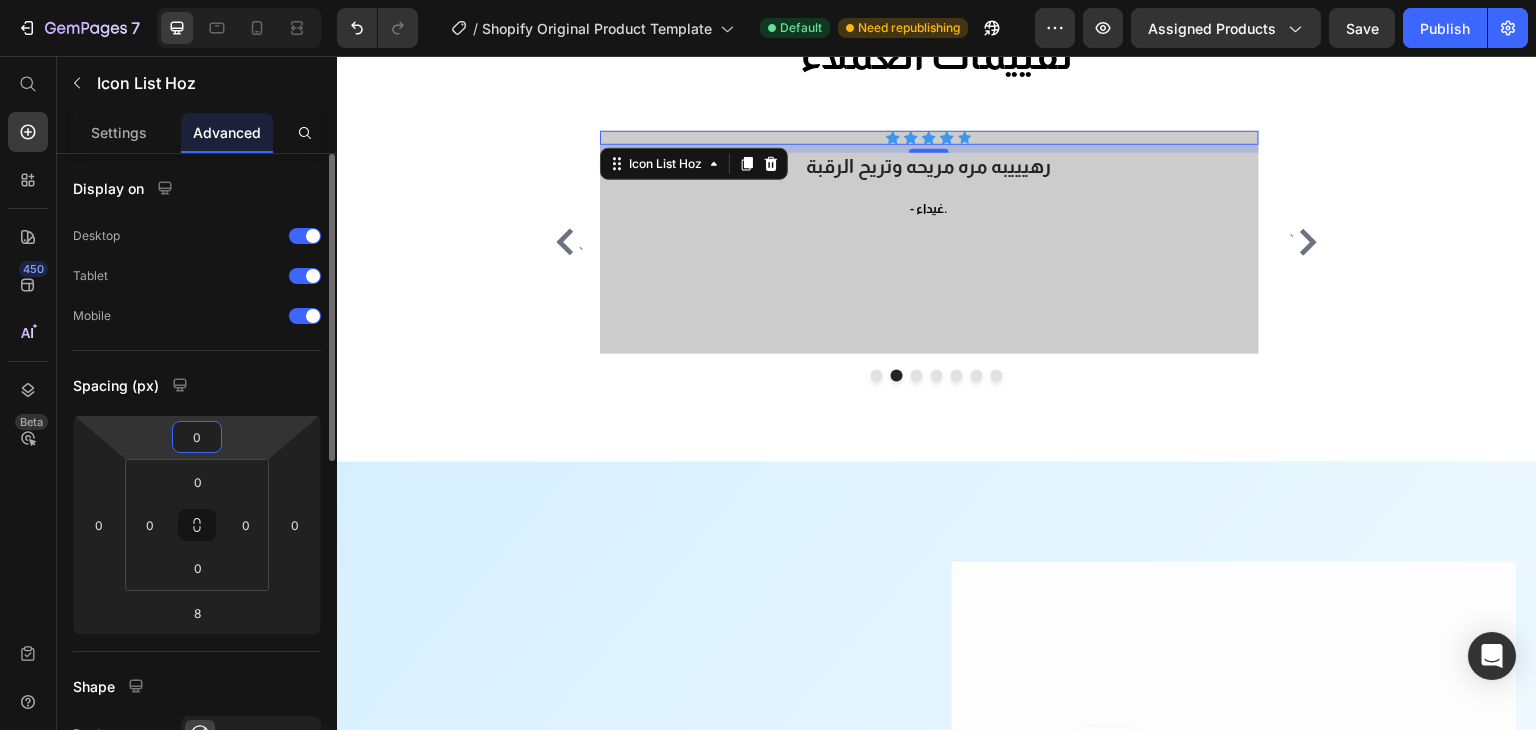 click on "0" at bounding box center (197, 437) 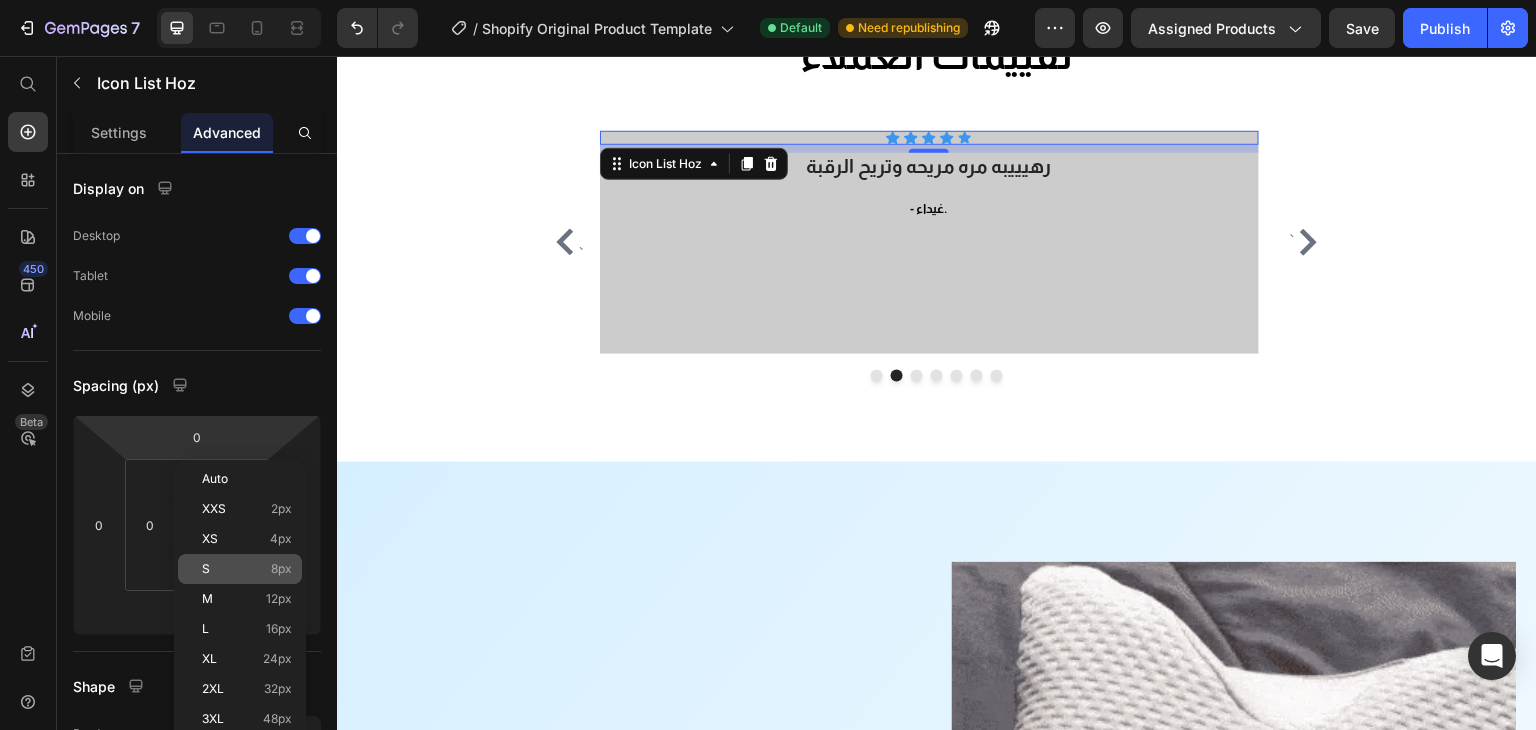 click on "S 8px" 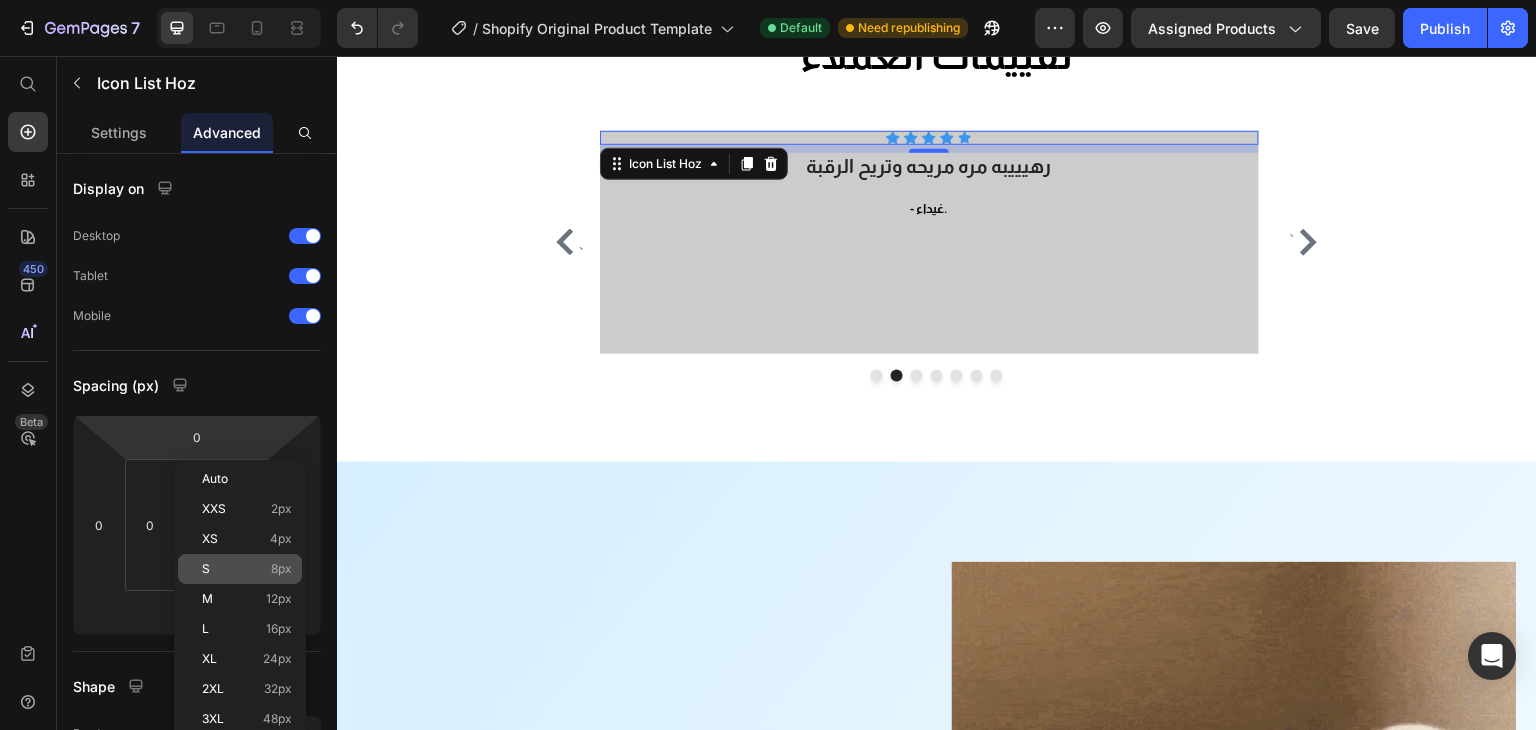 type on "8" 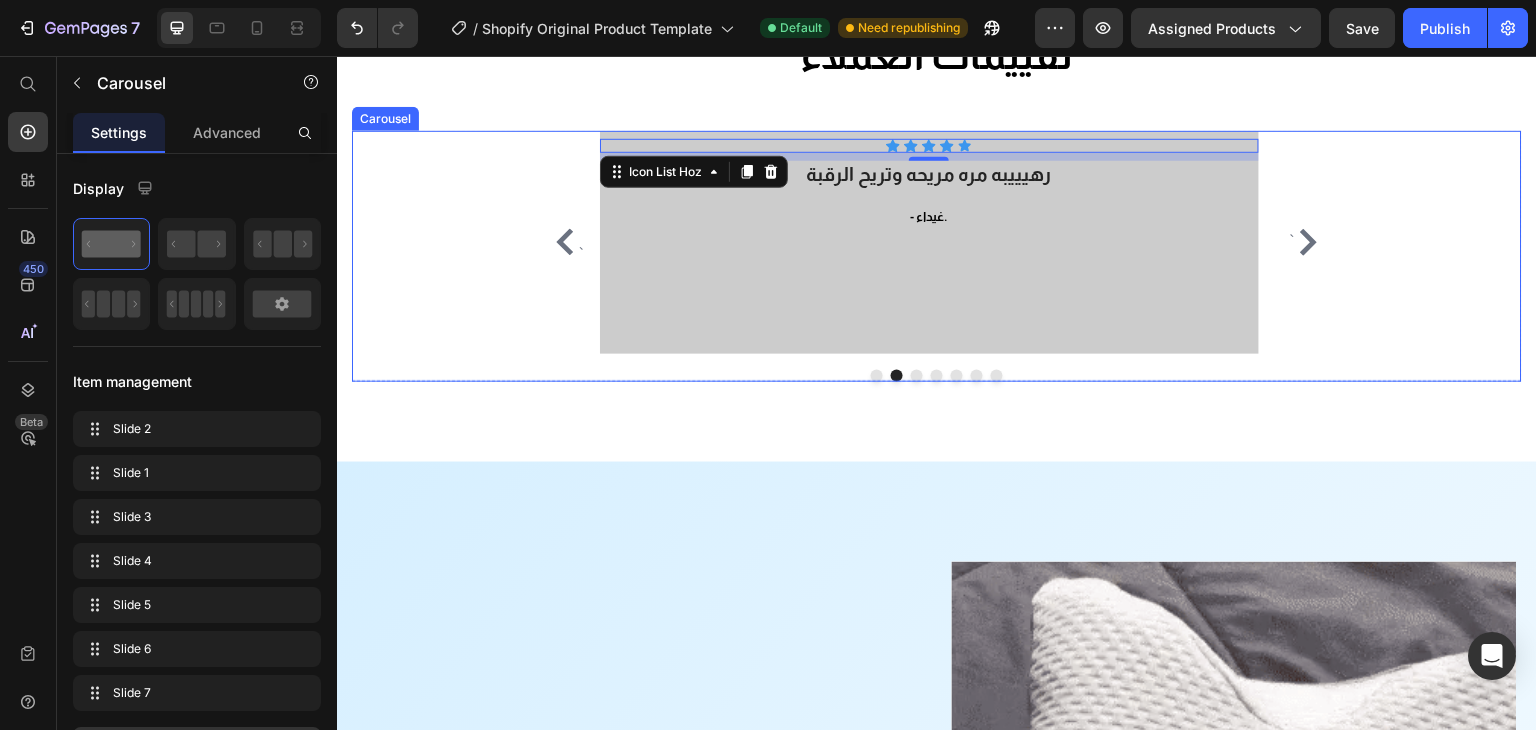 click on "`                Icon                Icon                Icon                Icon
Icon Icon List Hoz تجننننننننننننن ومريحهه Heading حبيييييييييييييت هي اريح مخدة استعملتها بحياتي وطلبت كمان ٤ منها لخواتي بنات لا تفوتكم ما في بعد هالمخدة أبدا بنصحكم فيها جربو واحكمو اوجاع رقبتتي كلها راحت Text block - Nouf Mo. Text block                Icon                Icon                Icon                Icon
Icon Icon List Hoz   8 رهيييبه مره مريحه وتريح الرقبة Heading - غيداء. Text block                Icon                Icon                Icon                Icon
Icon Icon List Hoz مريحه Heading ممتازه ورائعه وانصح بشرائها Text block - سعد. Text block                Icon                Icon                Icon                Icon
Icon Icon" at bounding box center (937, 257) 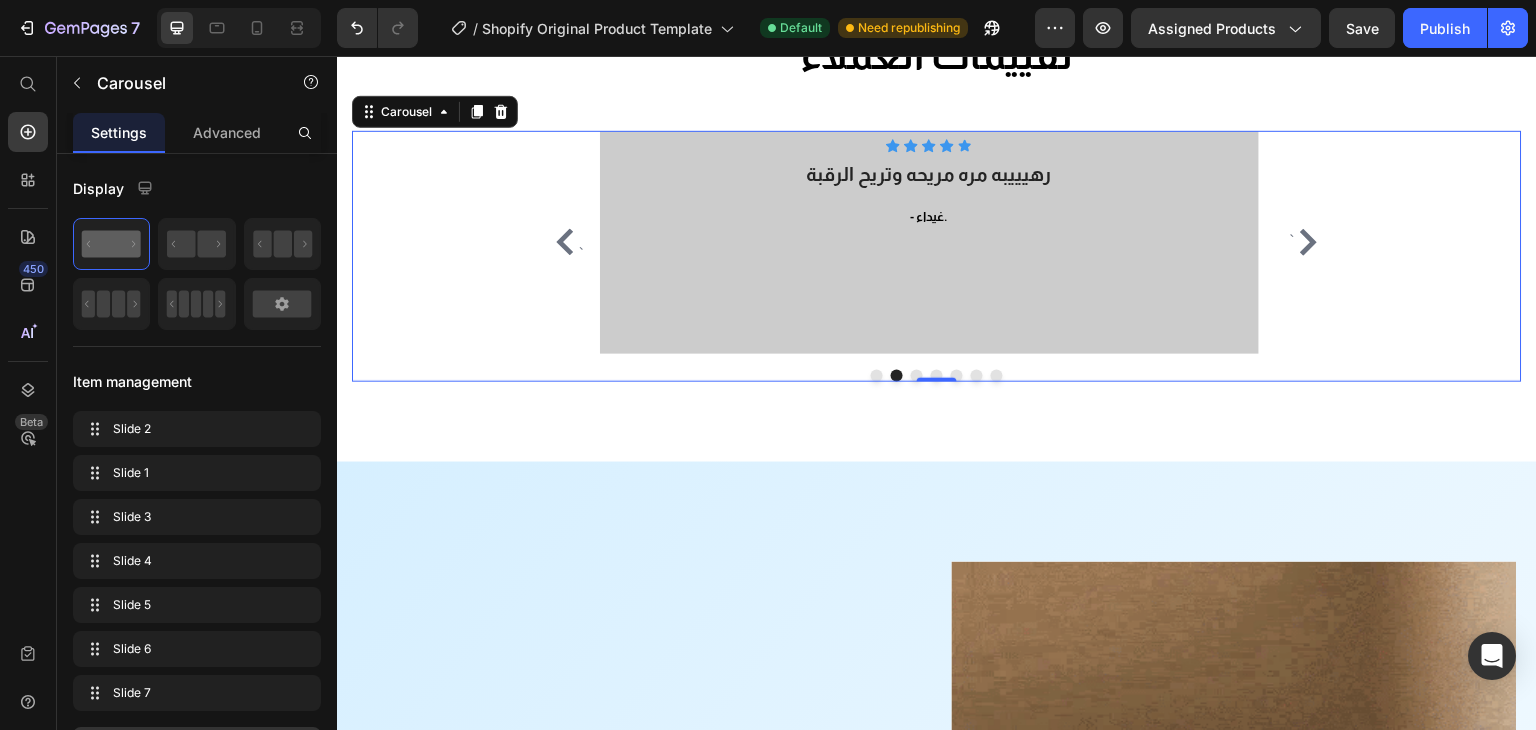 click 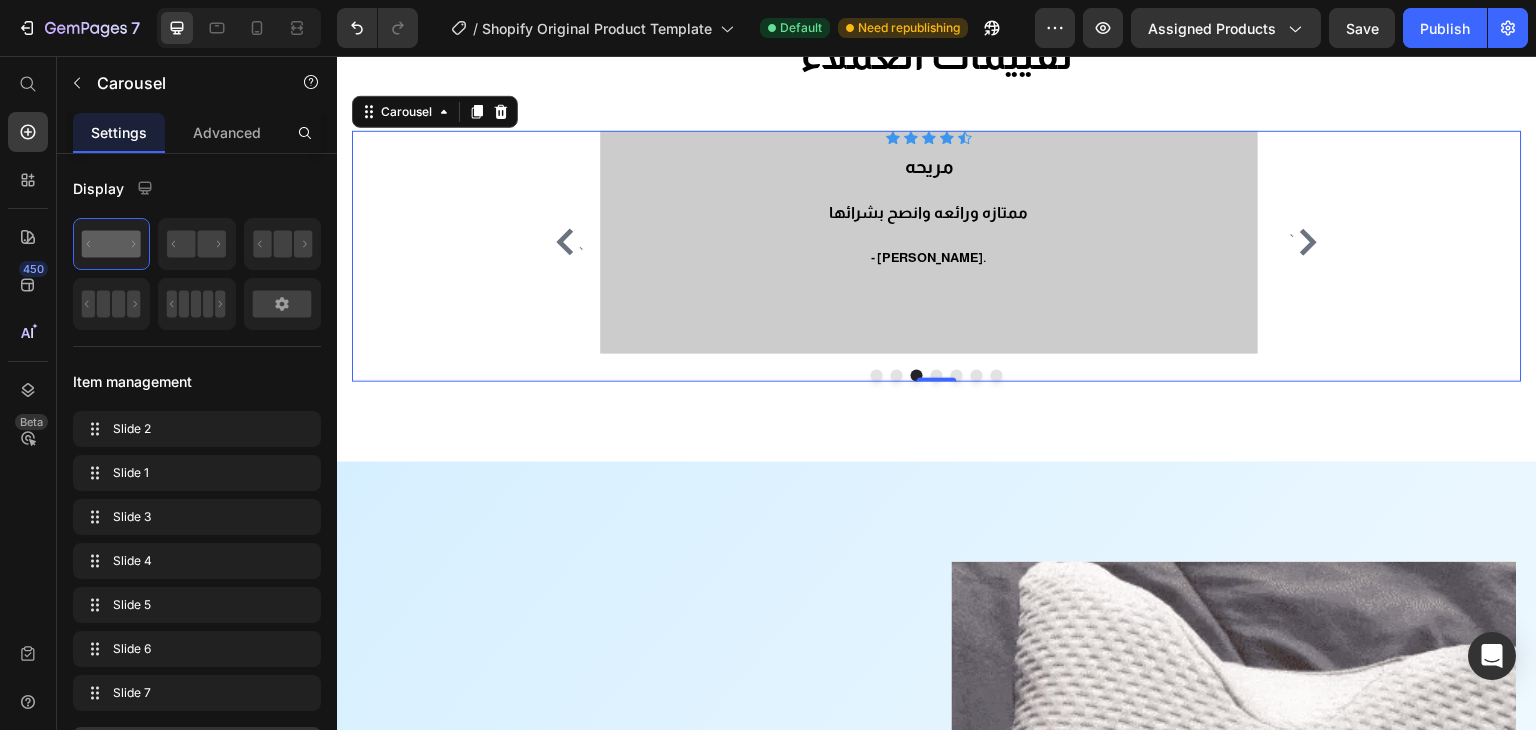 click 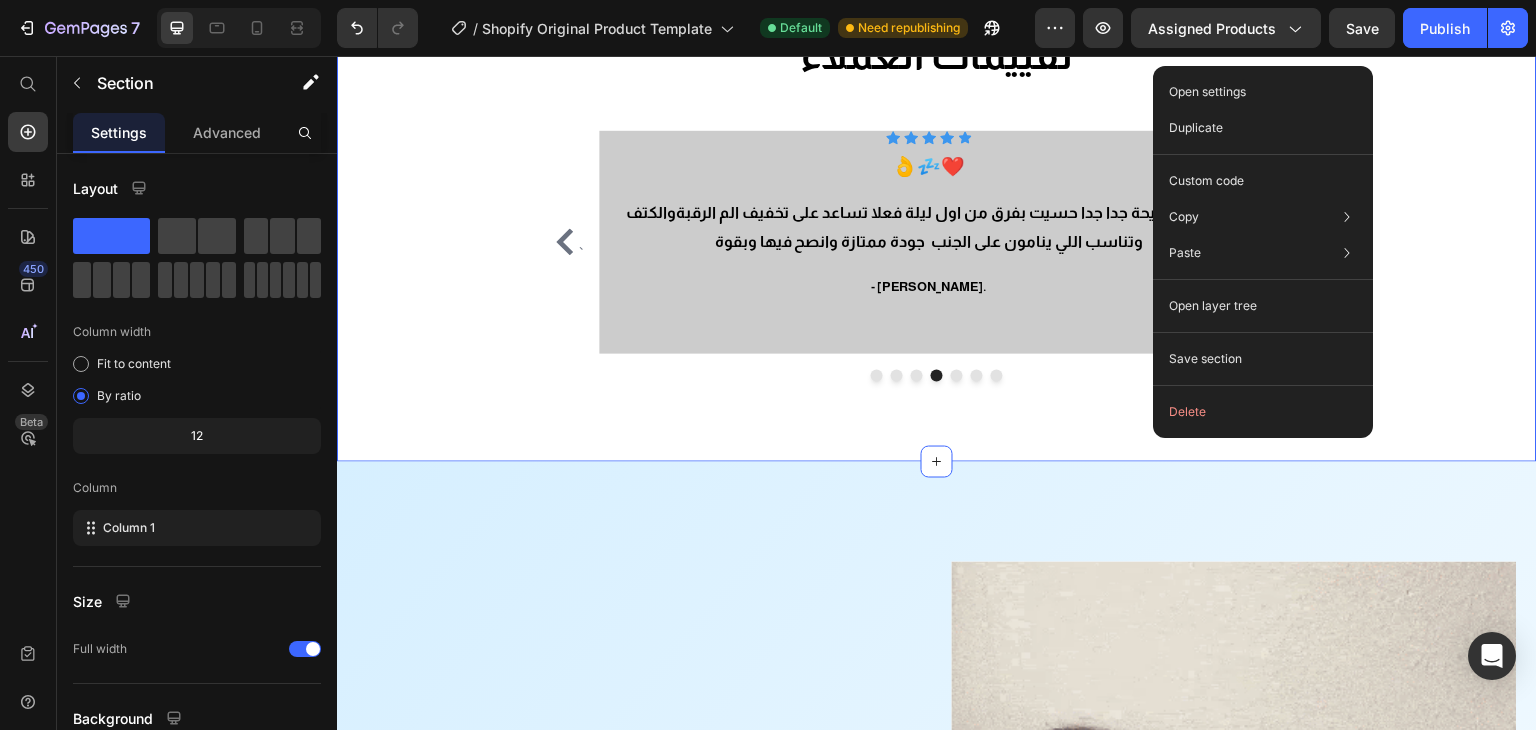 click on "تقييمات العملاء Heading Row `                Icon                Icon                Icon                Icon
Icon Icon List Hoz تجننننننننننننن ومريحهه Heading حبيييييييييييييت هي اريح مخدة استعملتها بحياتي وطلبت كمان ٤ منها لخواتي بنات لا تفوتكم ما في بعد هالمخدة أبدا بنصحكم فيها جربو واحكمو اوجاع رقبتتي كلها راحت Text block - Nouf Mo. Text block                Icon                Icon                Icon                Icon
Icon Icon List Hoz رهيييبه مره مريحه وتريح الرقبة Heading - غيداء. Text block                Icon                Icon                Icon                Icon
Icon Icon List Hoz مريحه Heading ممتازه ورائعه وانصح بشرائها Text block - سعد. Text block                Icon                Icon                Icon Icon `" at bounding box center (937, 205) 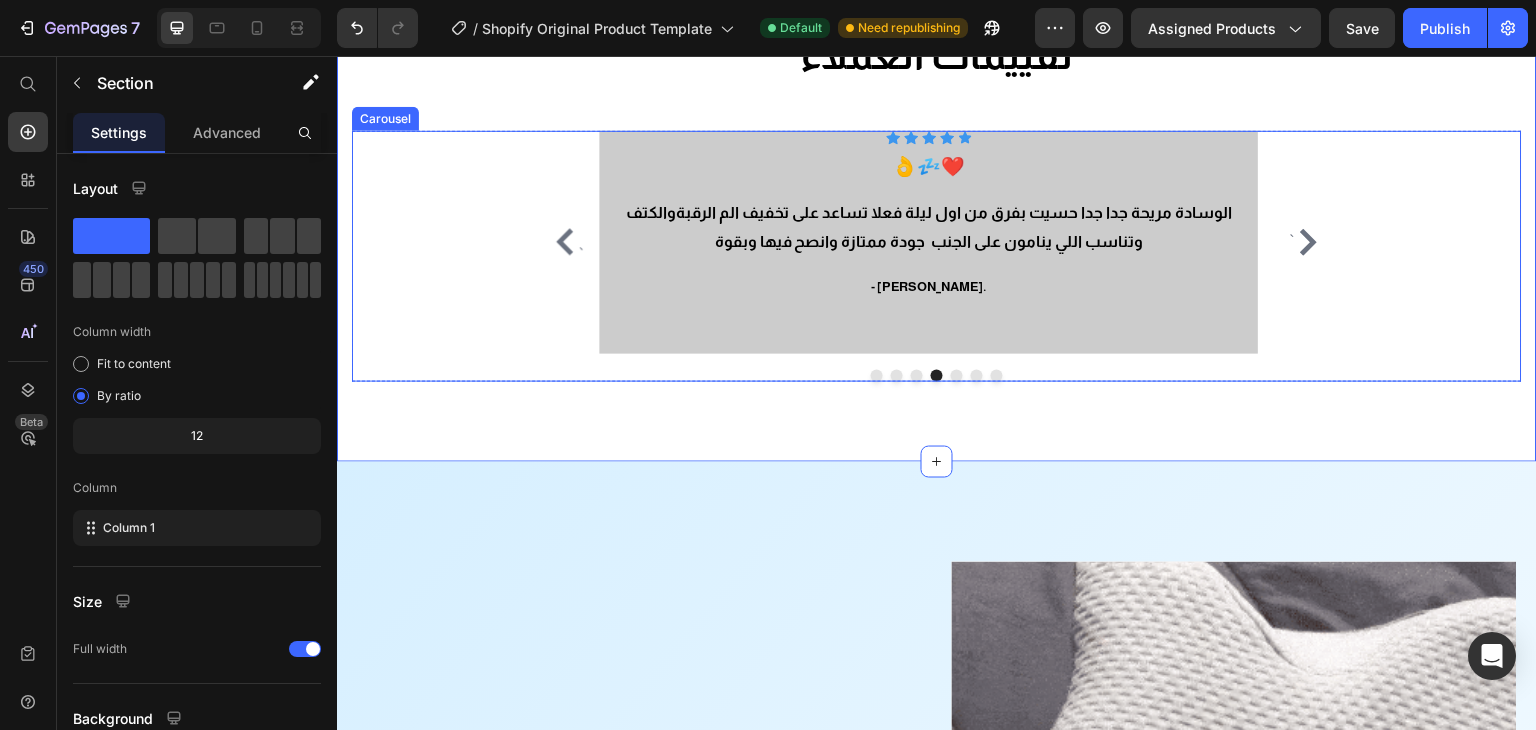 click 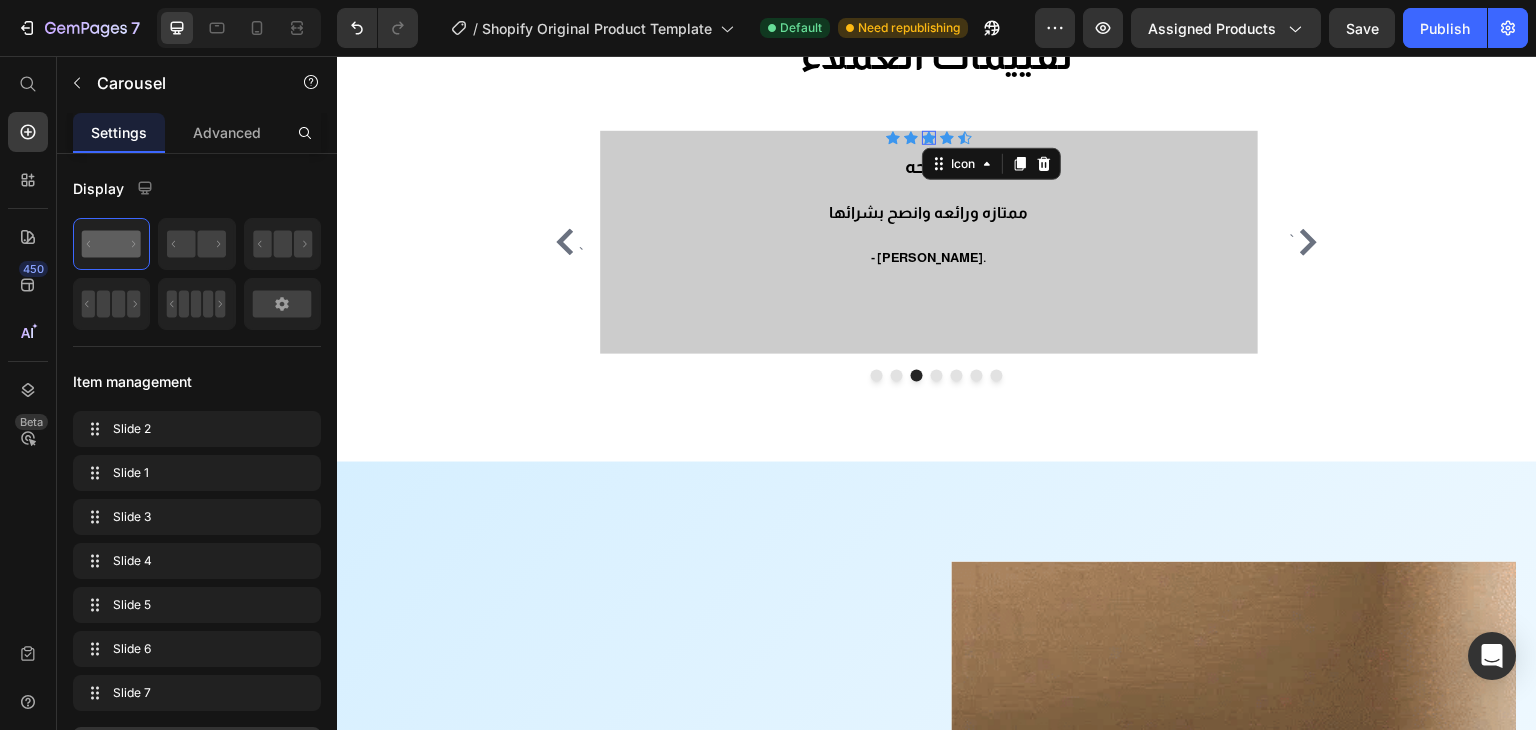 click 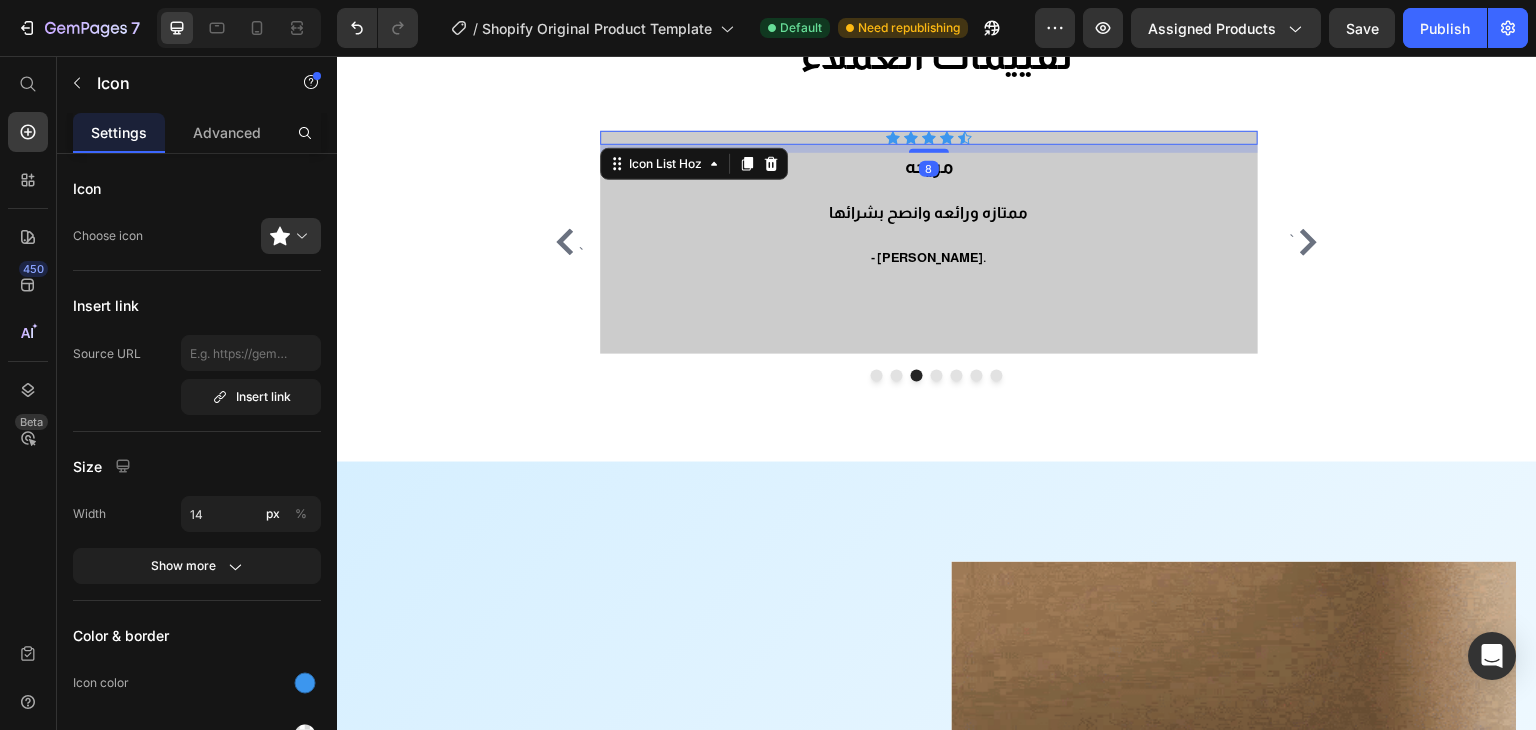 click on "Icon                Icon                Icon                Icon
Icon" at bounding box center (929, 138) 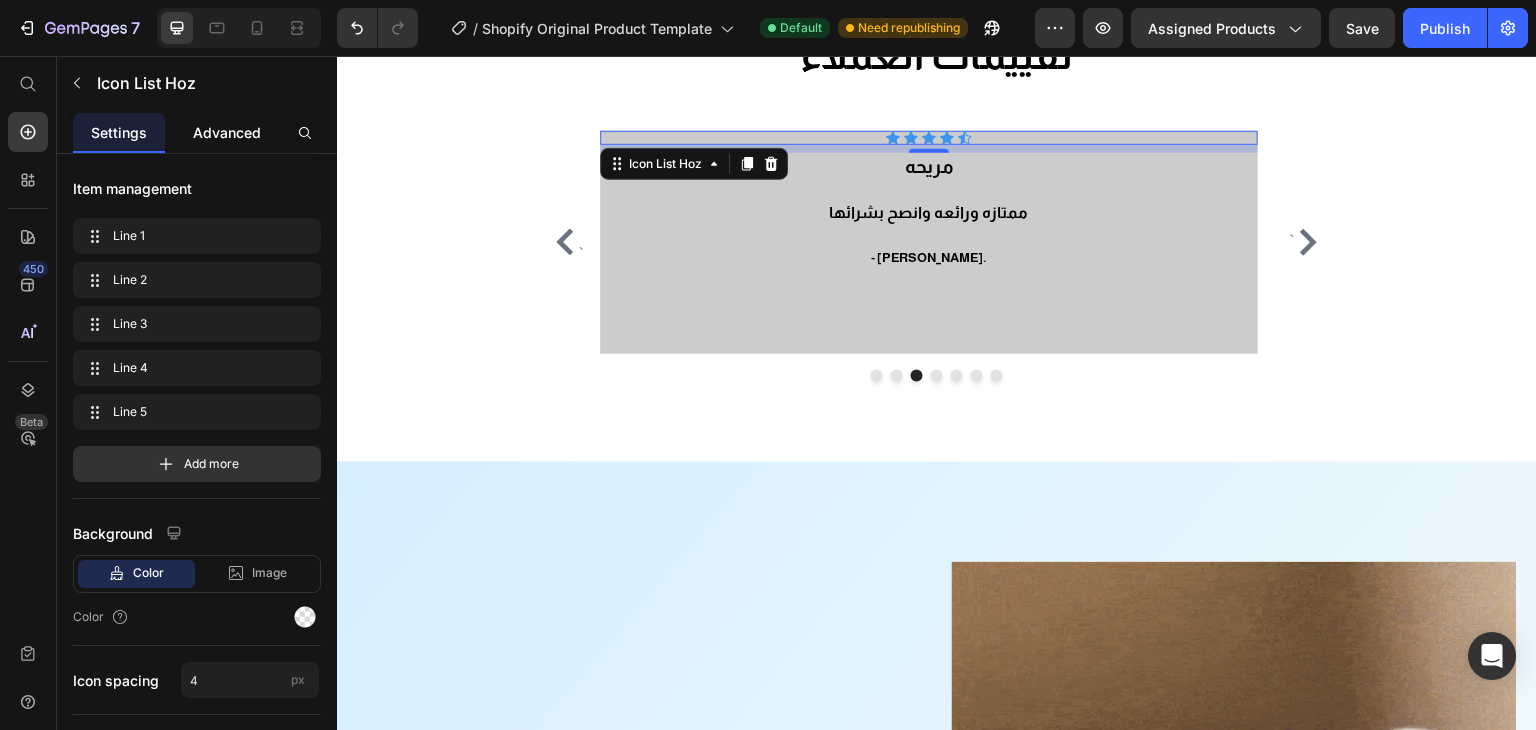 click on "Advanced" at bounding box center (227, 132) 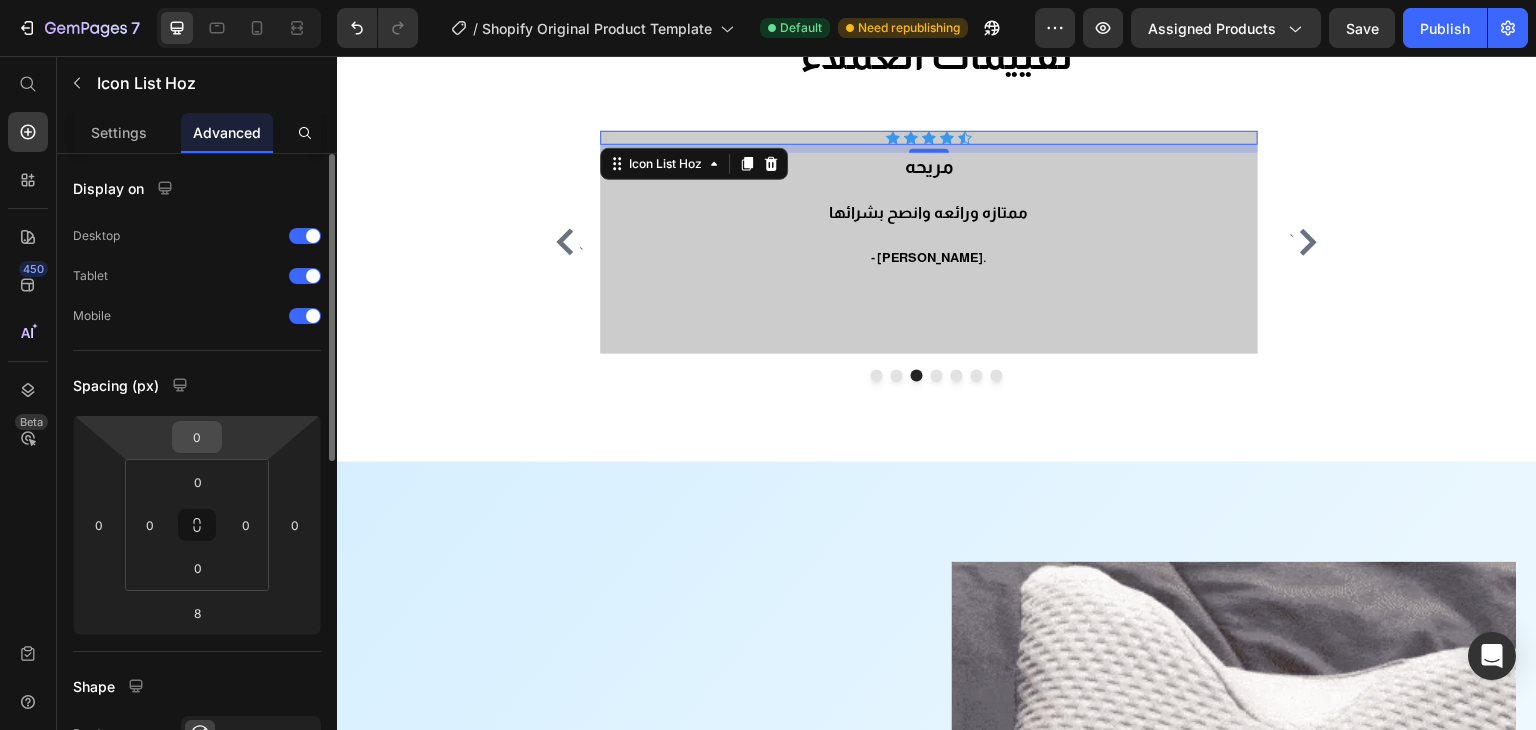click on "0" at bounding box center (197, 437) 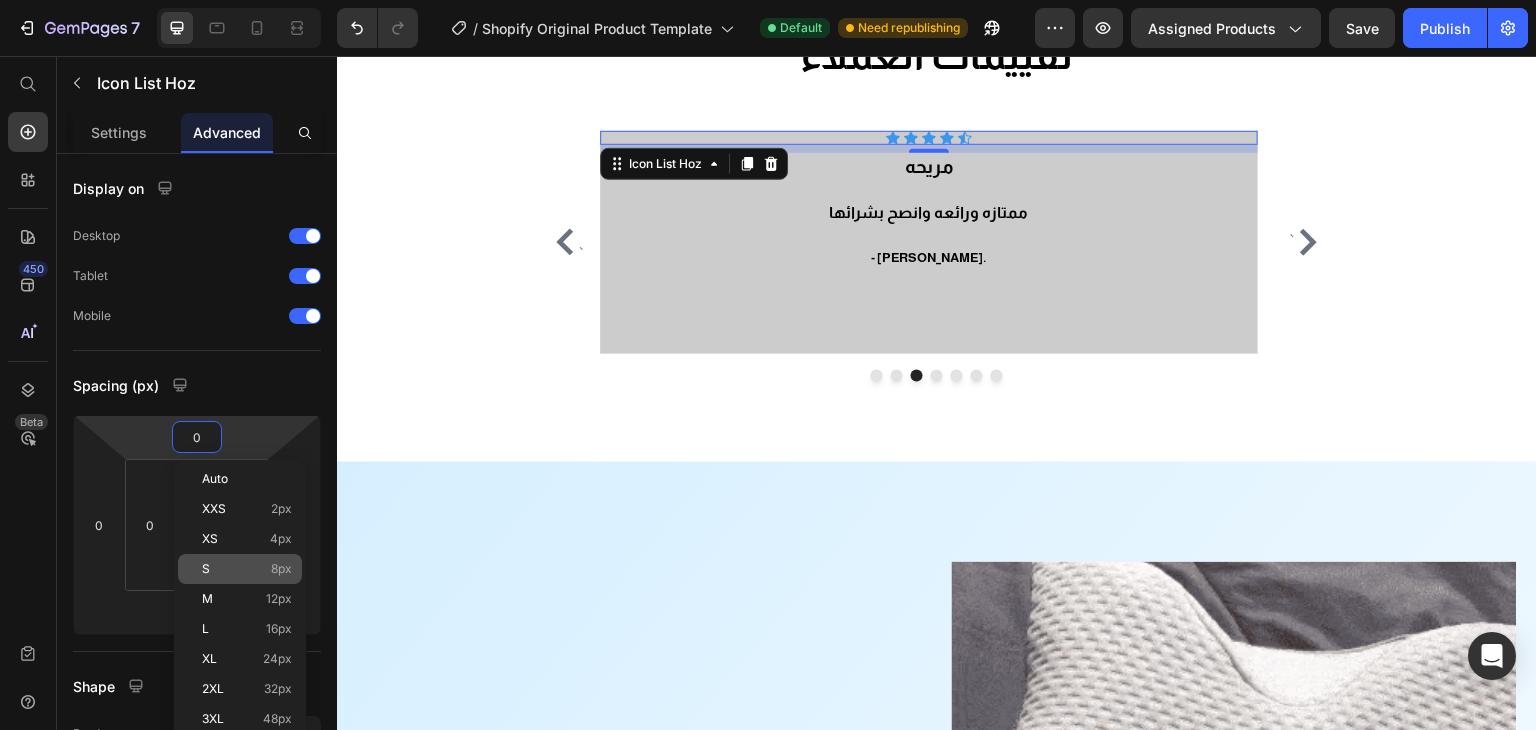 click on "S 8px" at bounding box center [247, 569] 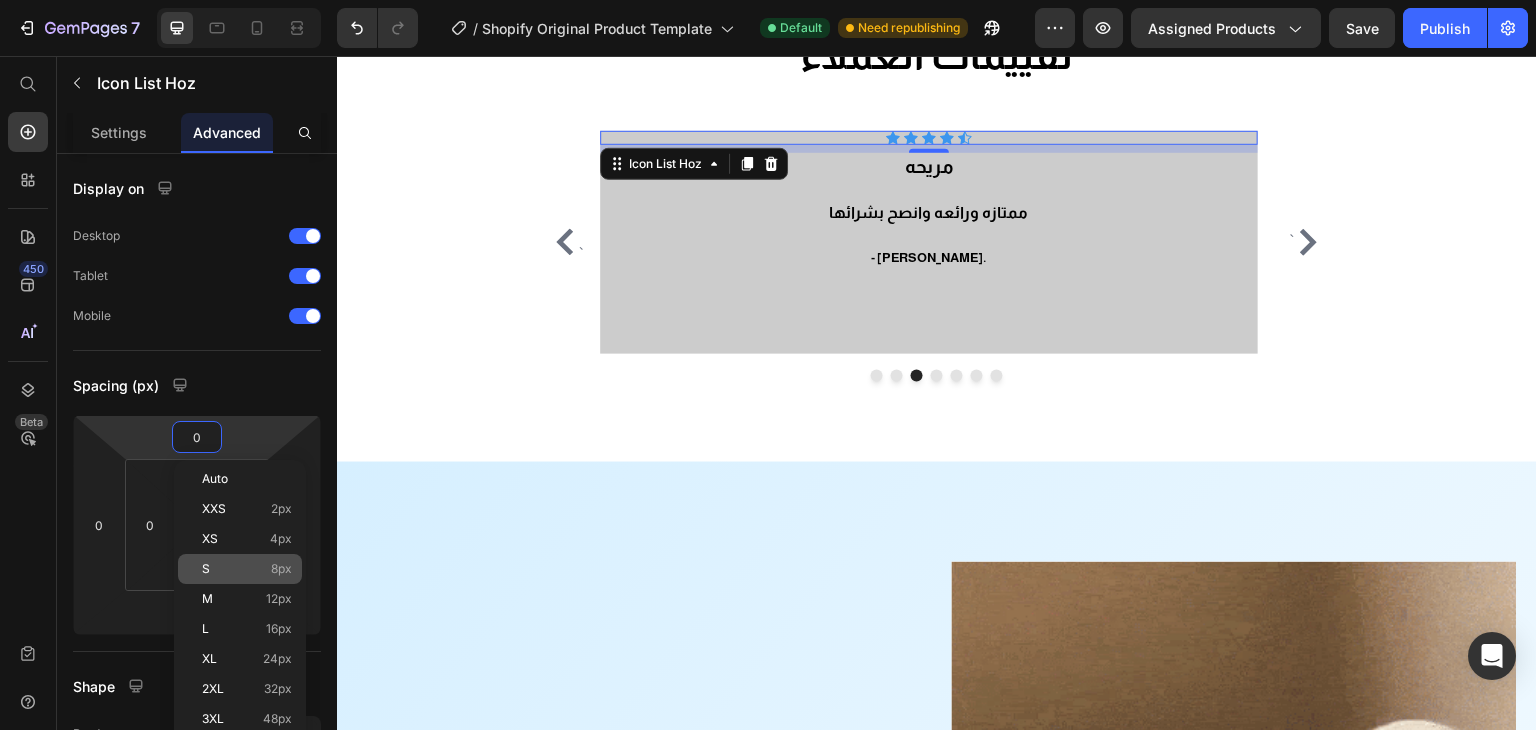 type on "8" 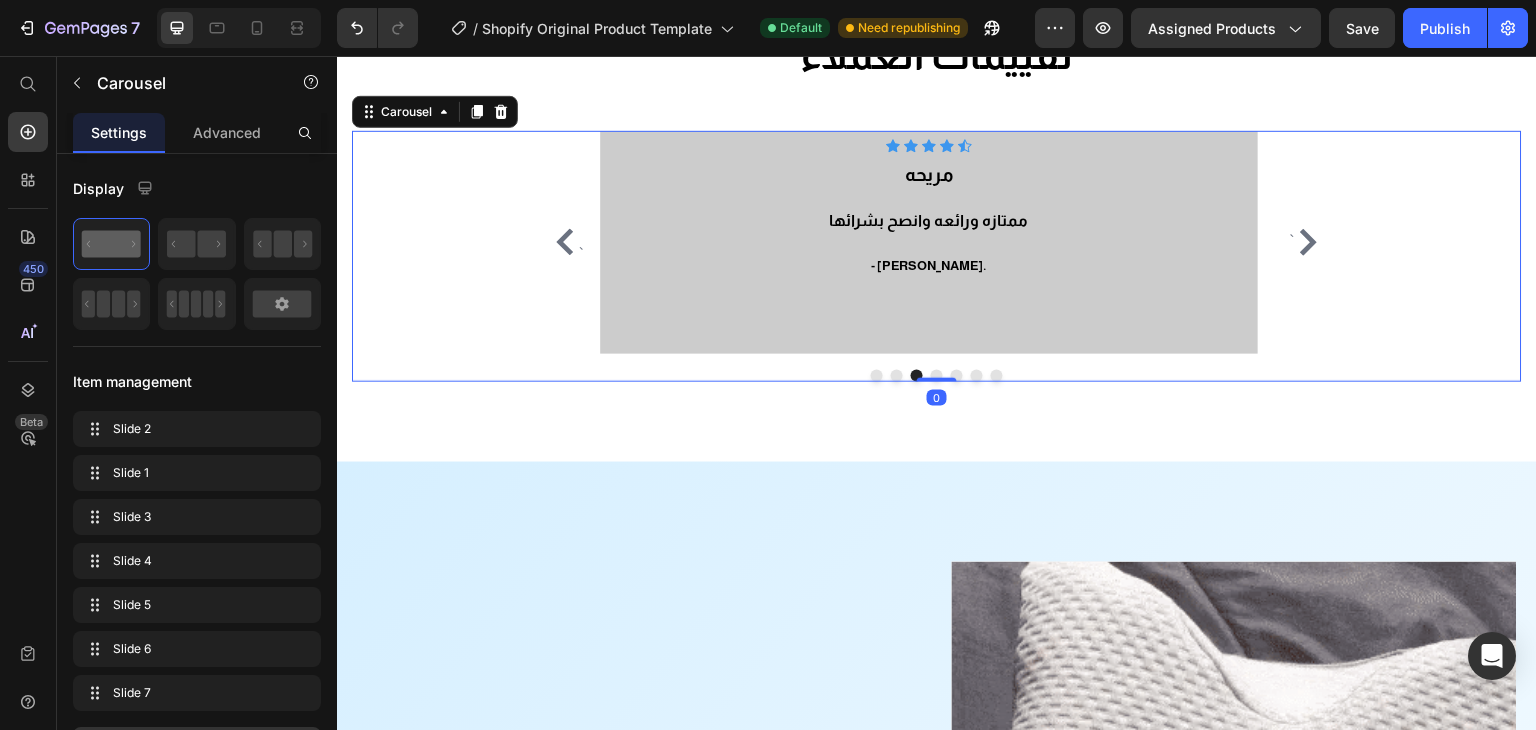 click 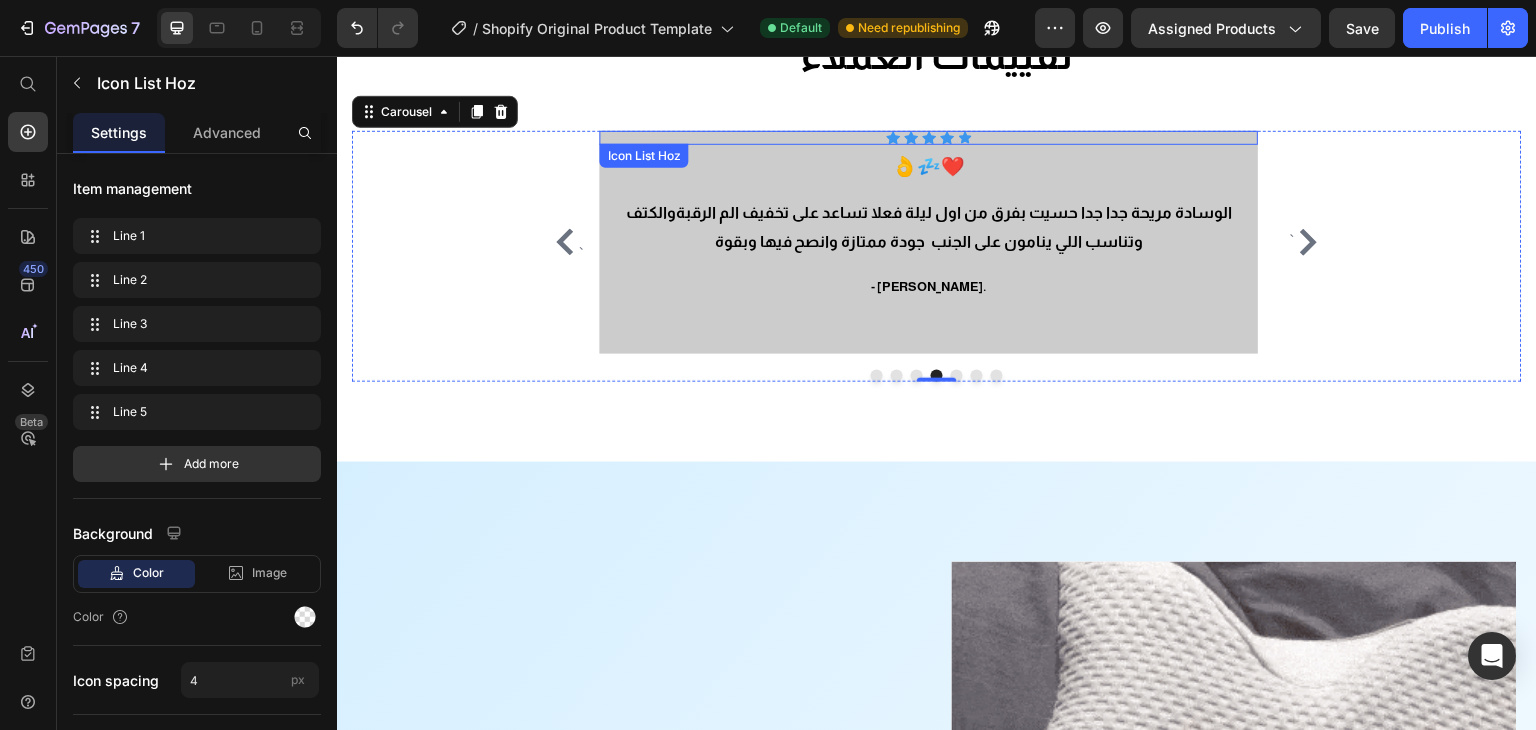click on "Icon                Icon                Icon                Icon
Icon" at bounding box center (929, 138) 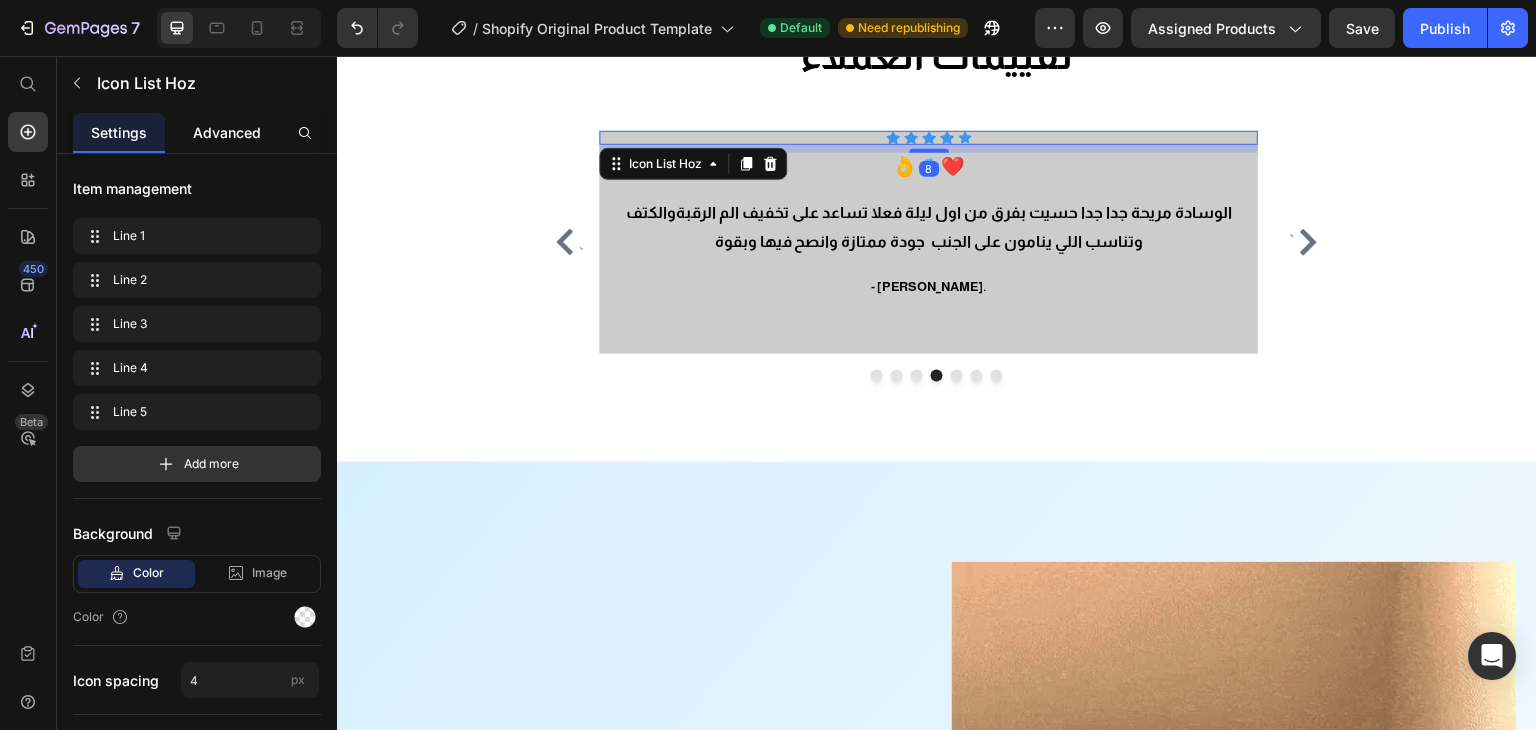 click on "Advanced" 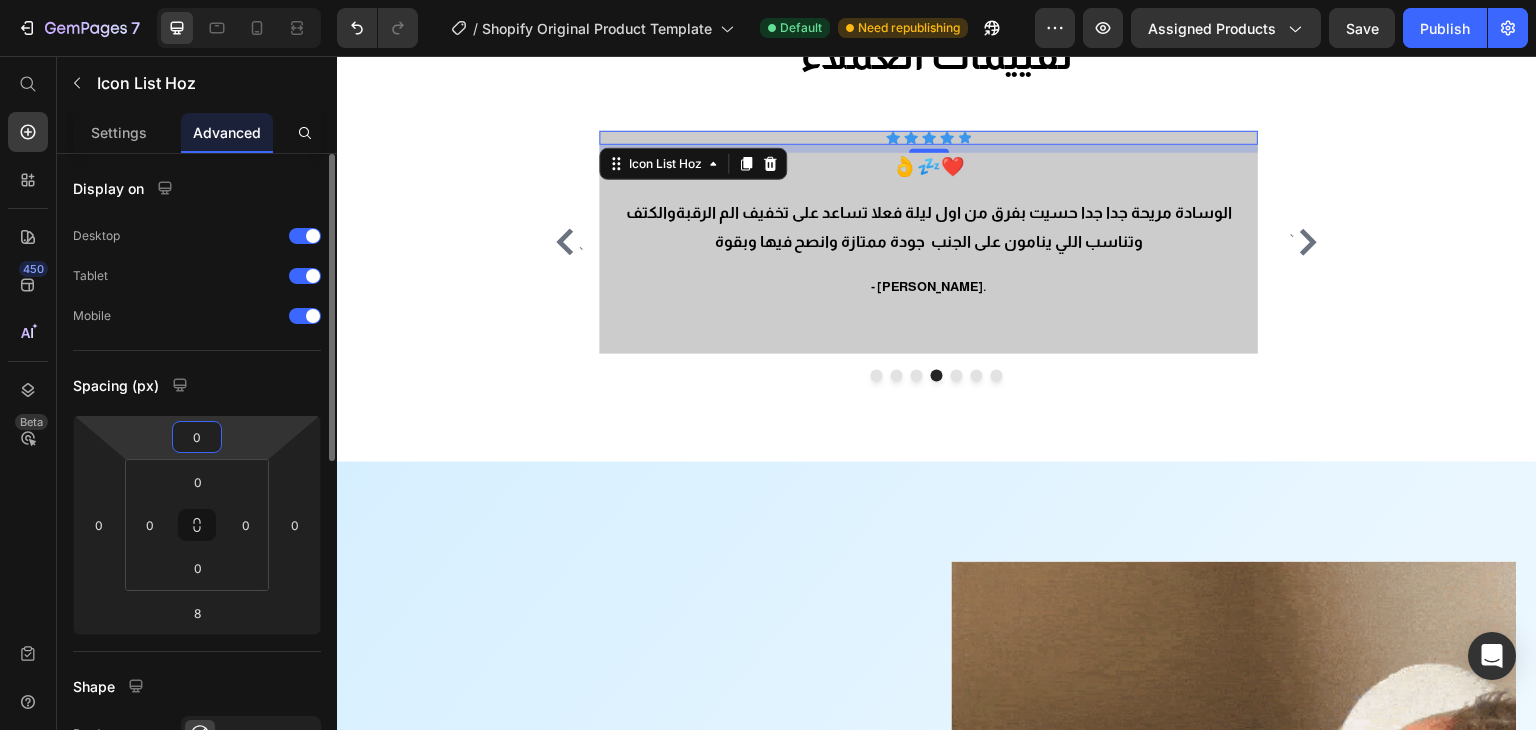 click on "0" at bounding box center [197, 437] 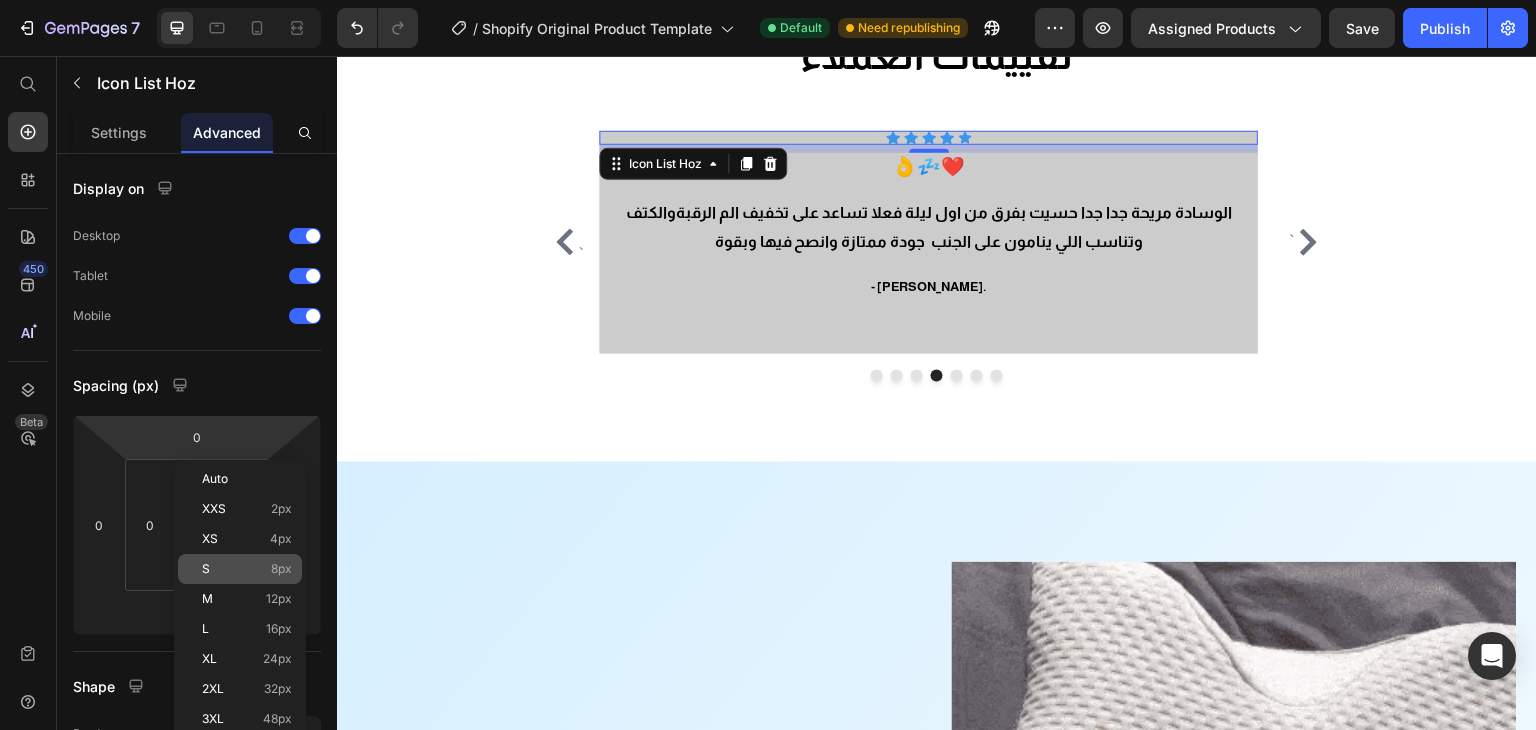 click on "S 8px" at bounding box center [247, 569] 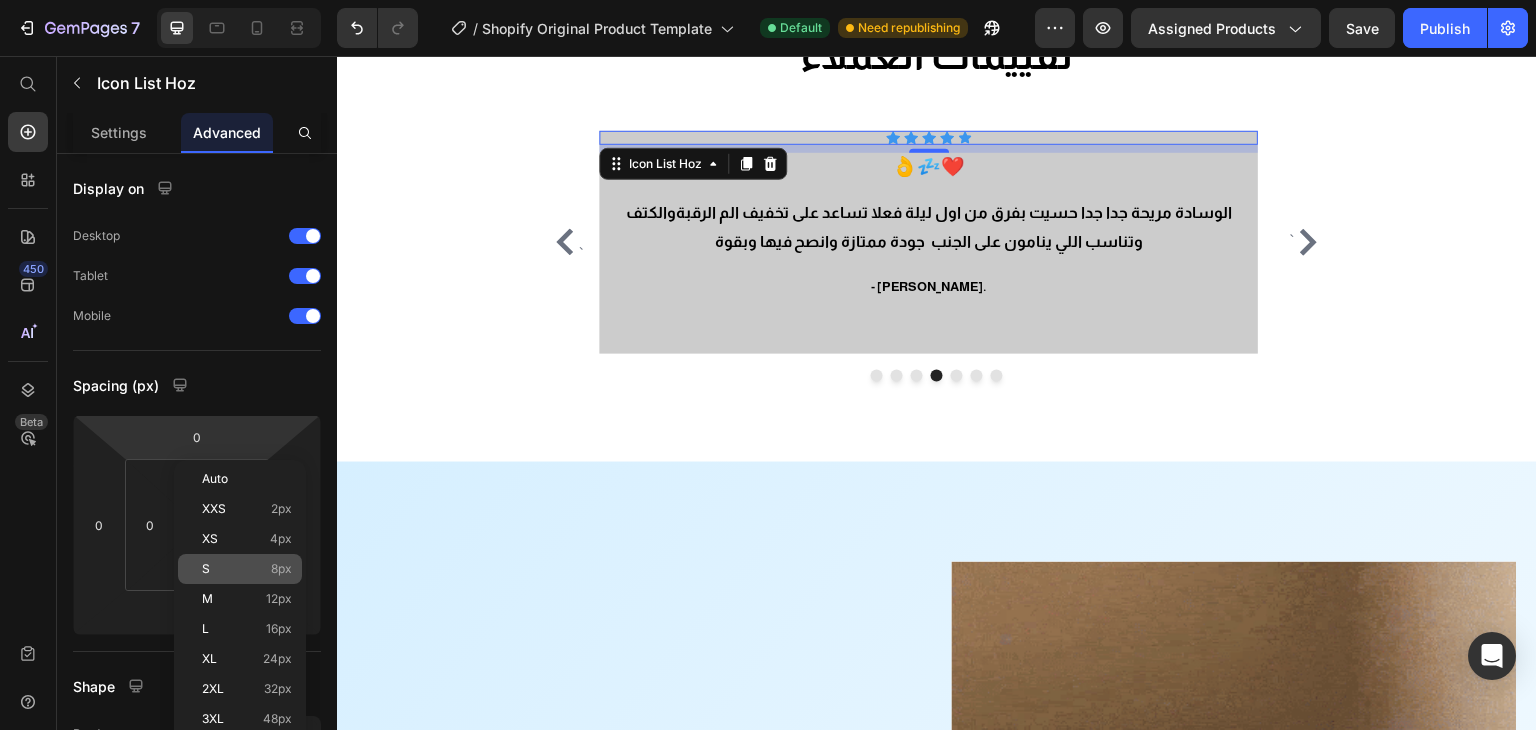 type on "8" 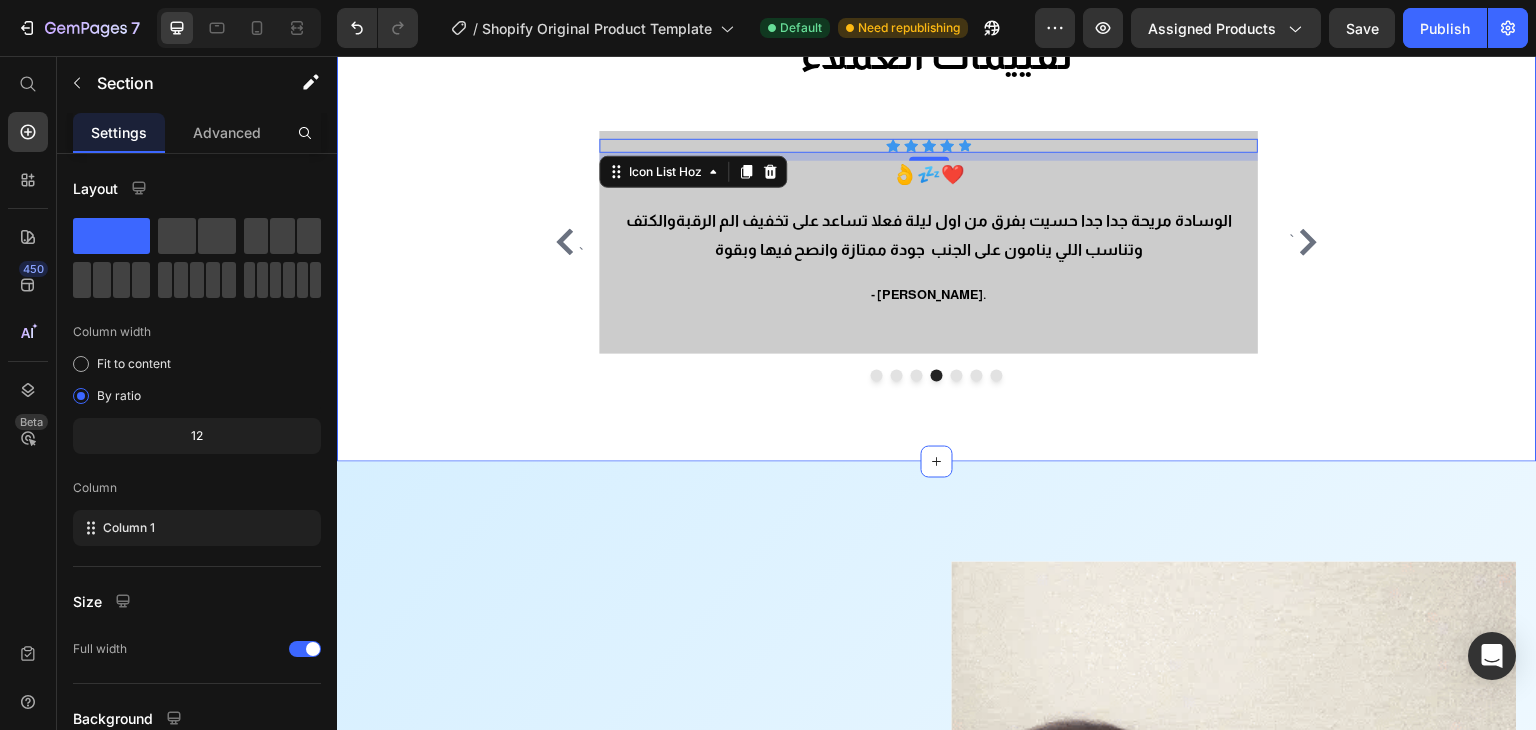 click on "تقييمات العملاء Heading Row `                Icon                Icon                Icon                Icon
Icon Icon List Hoz تجننننننننننننن ومريحهه Heading حبيييييييييييييت هي اريح مخدة استعملتها بحياتي وطلبت كمان ٤ منها لخواتي بنات لا تفوتكم ما في بعد هالمخدة أبدا بنصحكم فيها جربو واحكمو اوجاع رقبتتي كلها راحت Text block - Nouf Mo. Text block                Icon                Icon                Icon                Icon
Icon Icon List Hoz رهيييبه مره مريحه وتريح الرقبة Heading - غيداء. Text block                Icon                Icon                Icon                Icon
Icon Icon List Hoz مريحه Heading ممتازه ورائعه وانصح بشرائها Text block - سعد. Text block                Icon                Icon                Icon Icon   8" at bounding box center [937, 205] 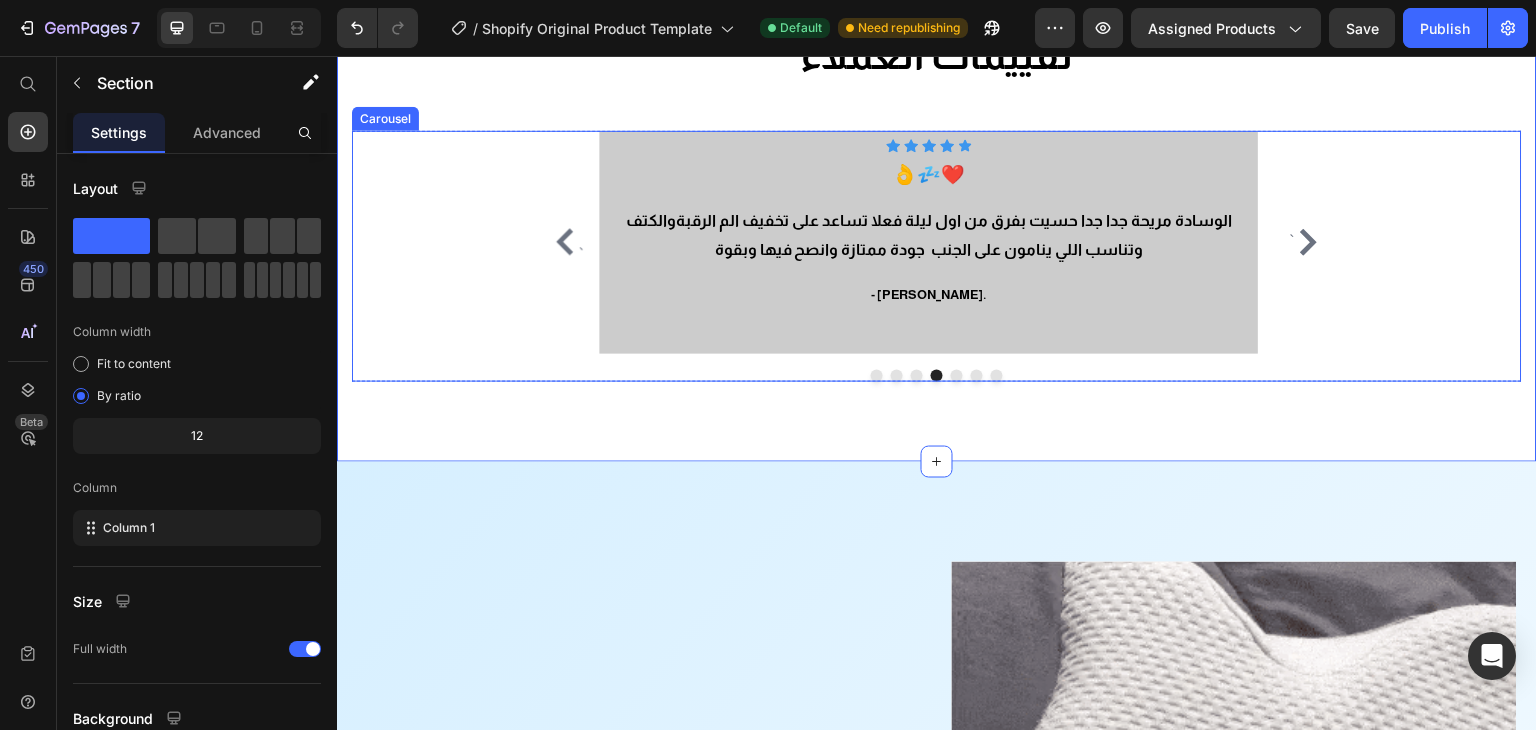 click 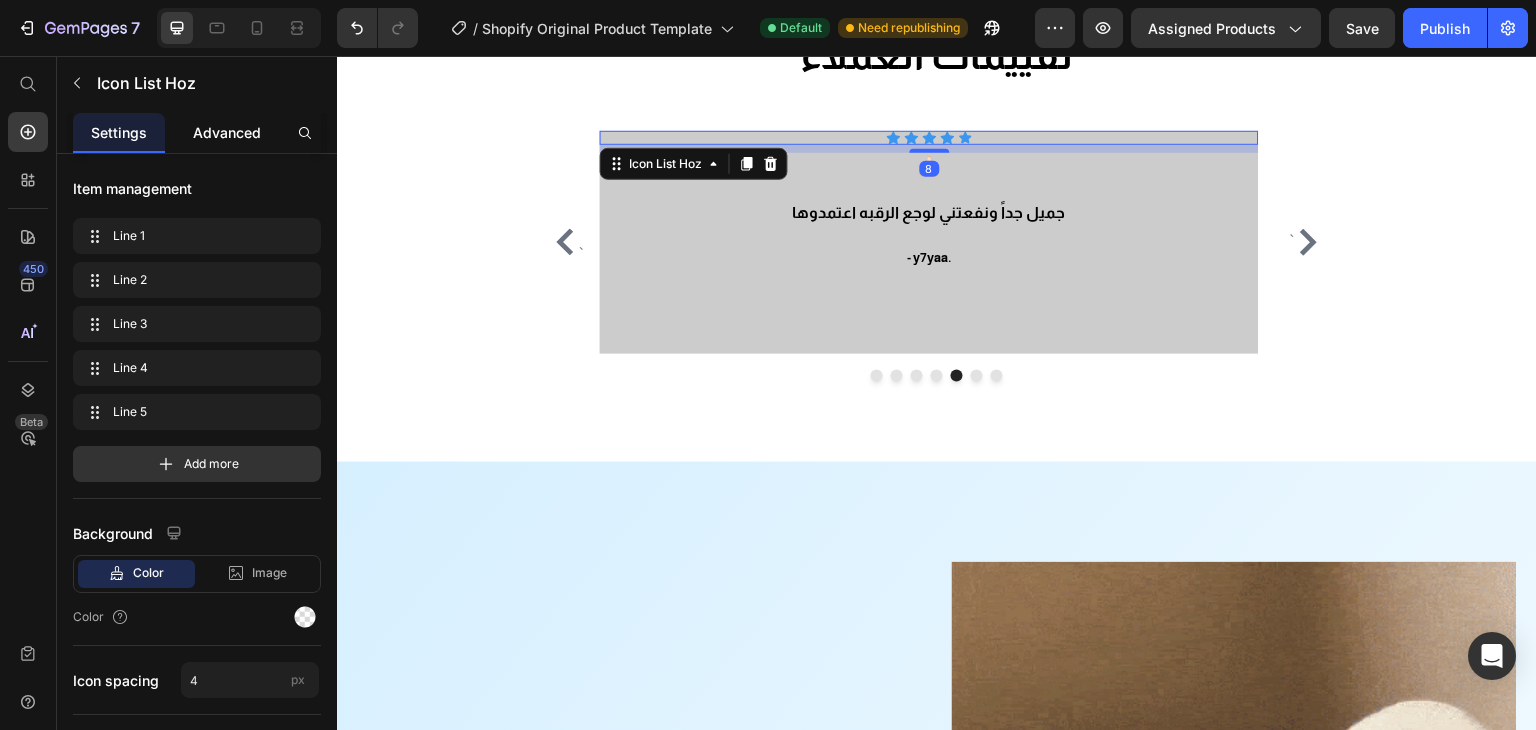 click on "Advanced" at bounding box center [227, 132] 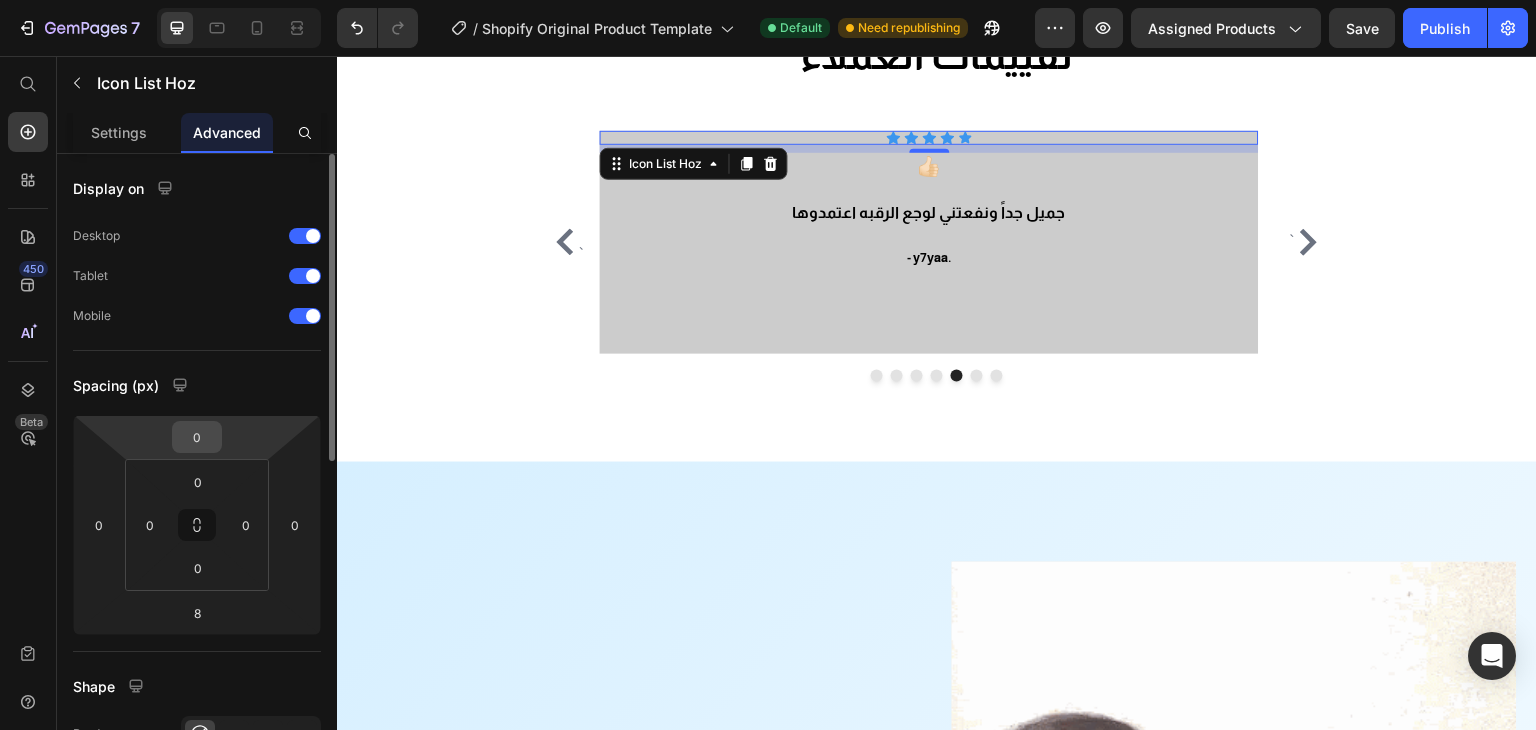 click on "0" at bounding box center (197, 437) 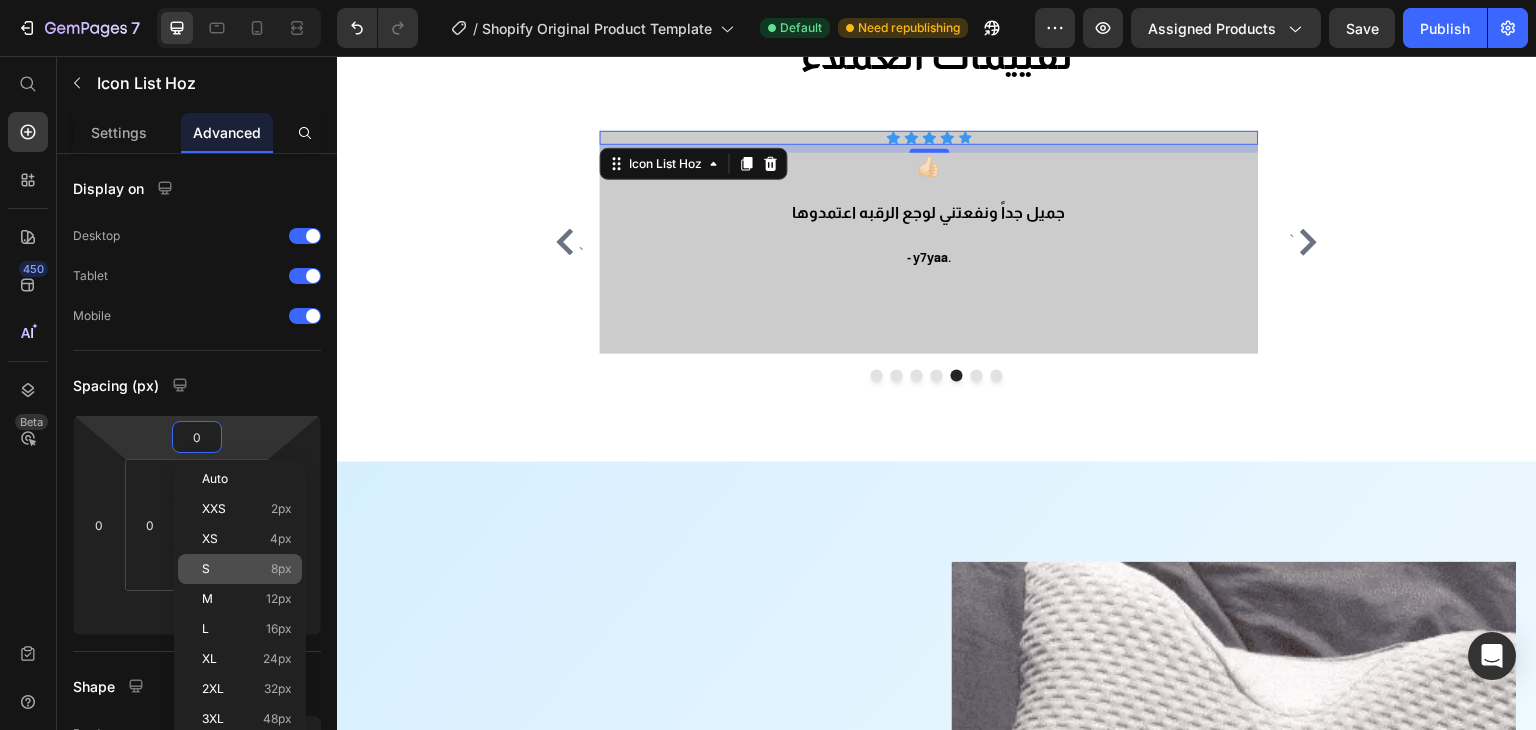 click on "S 8px" at bounding box center (247, 569) 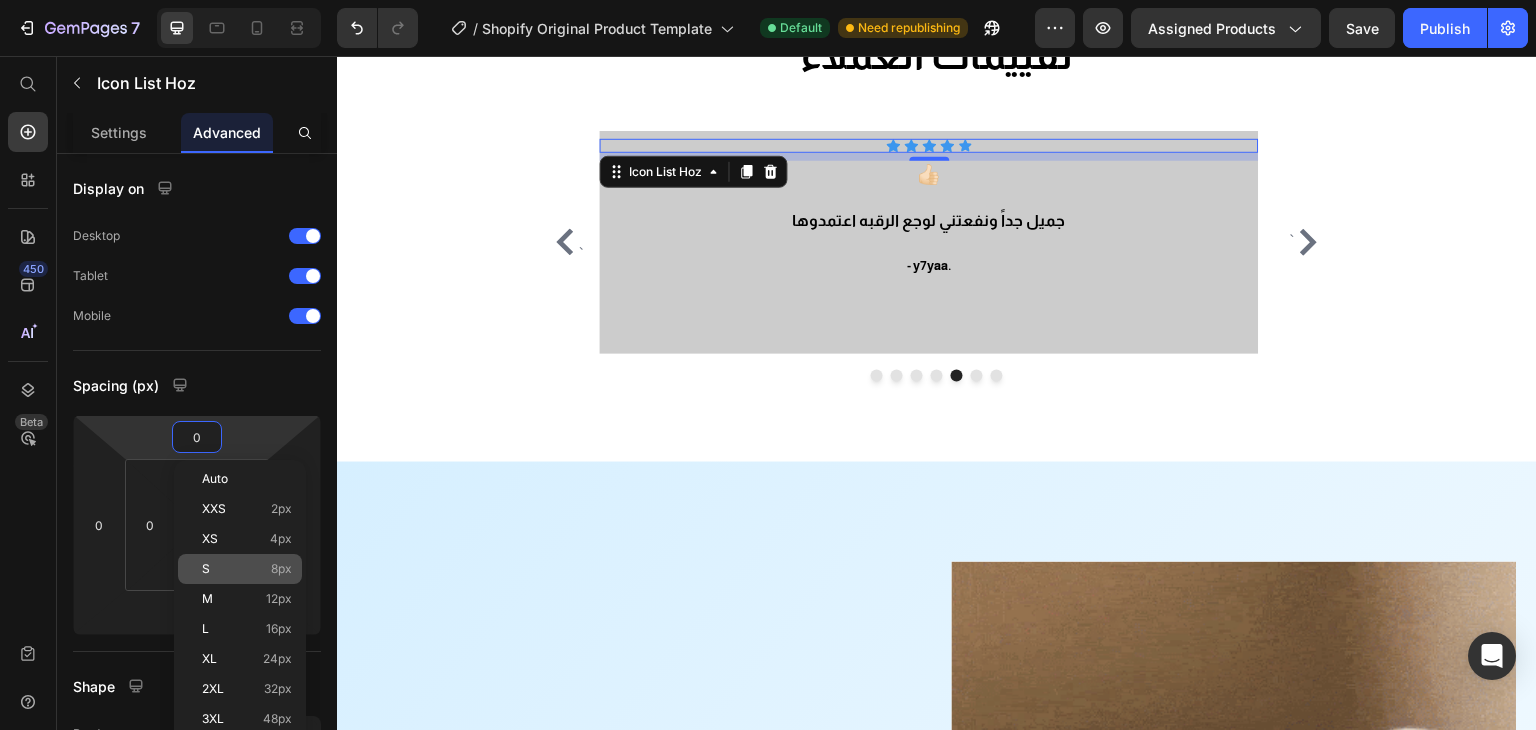 type on "8" 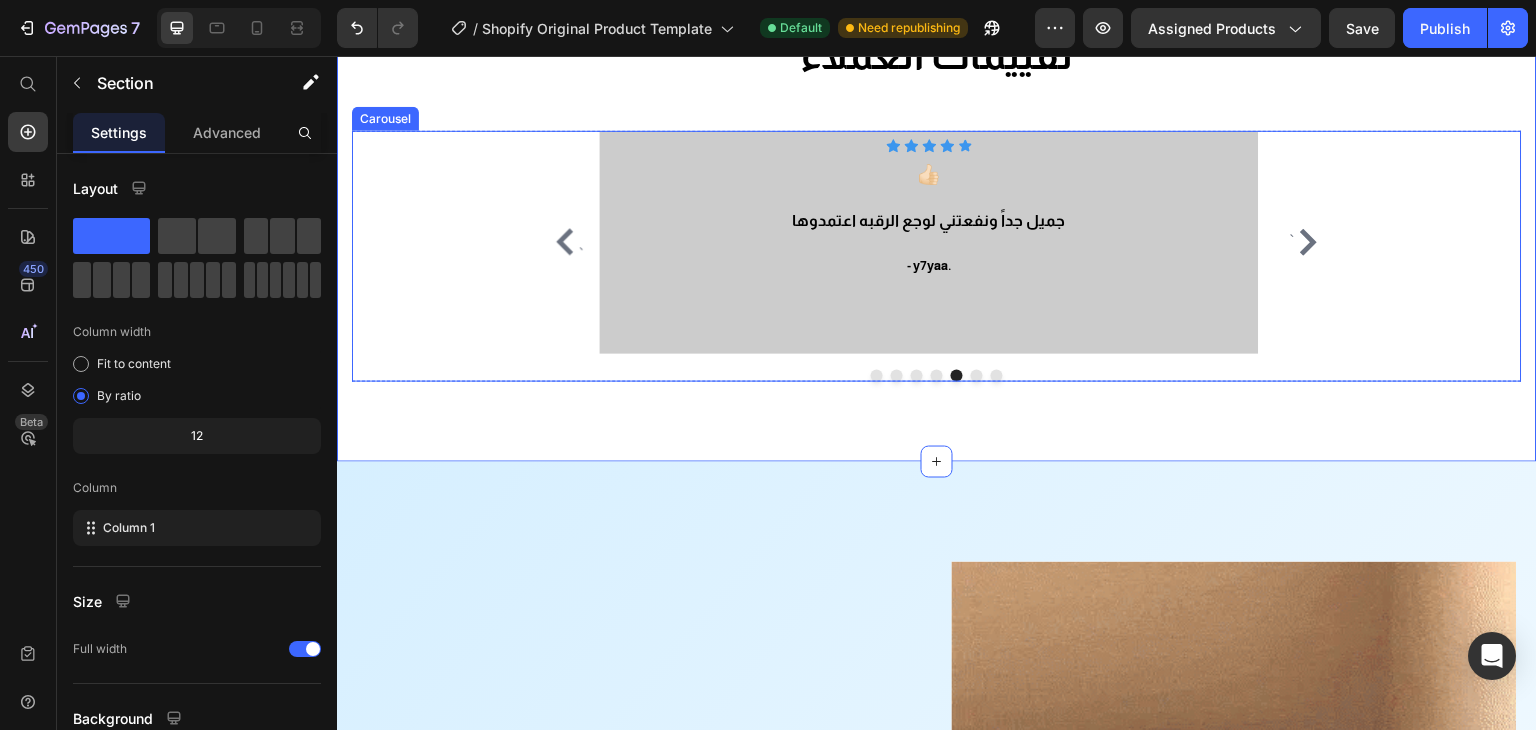 click 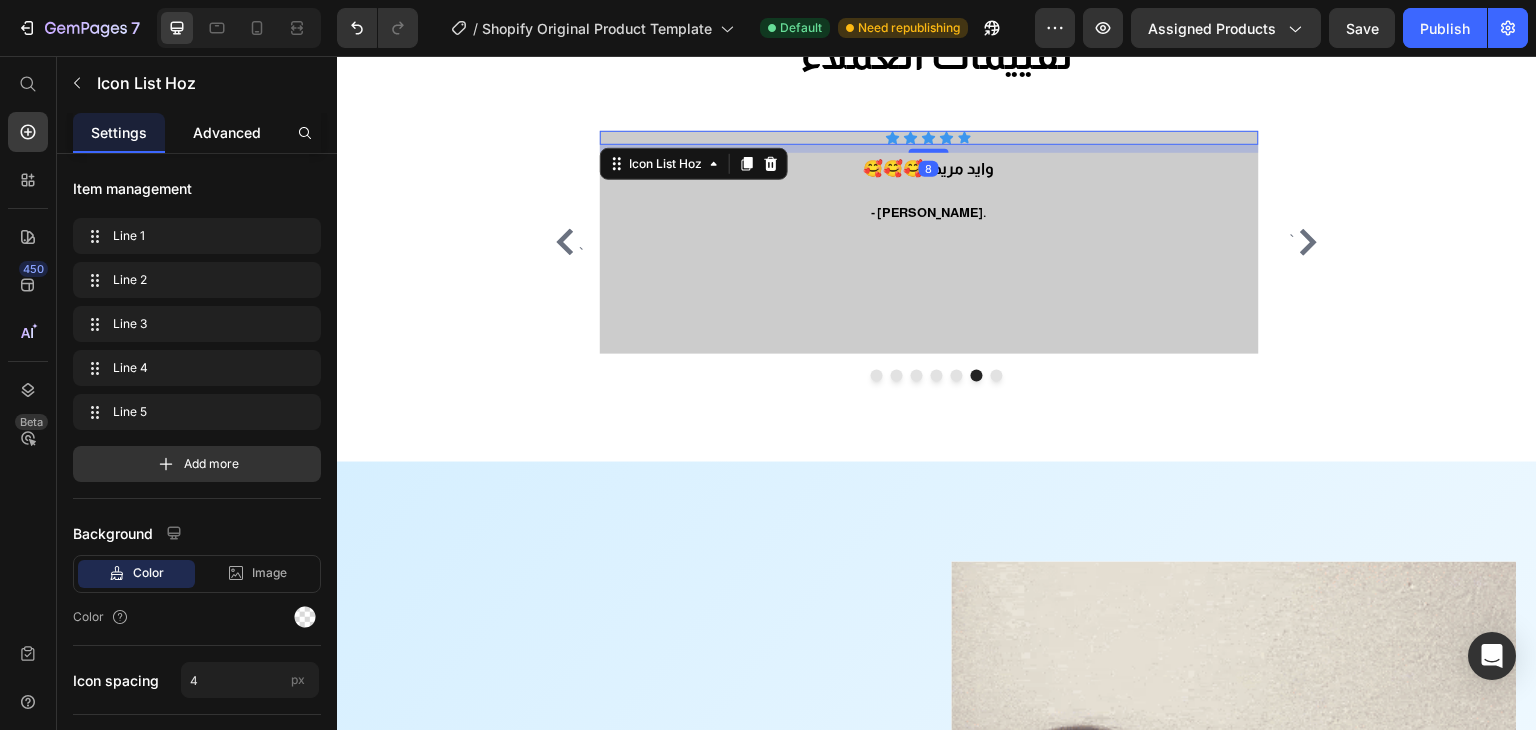 click on "Advanced" at bounding box center (227, 132) 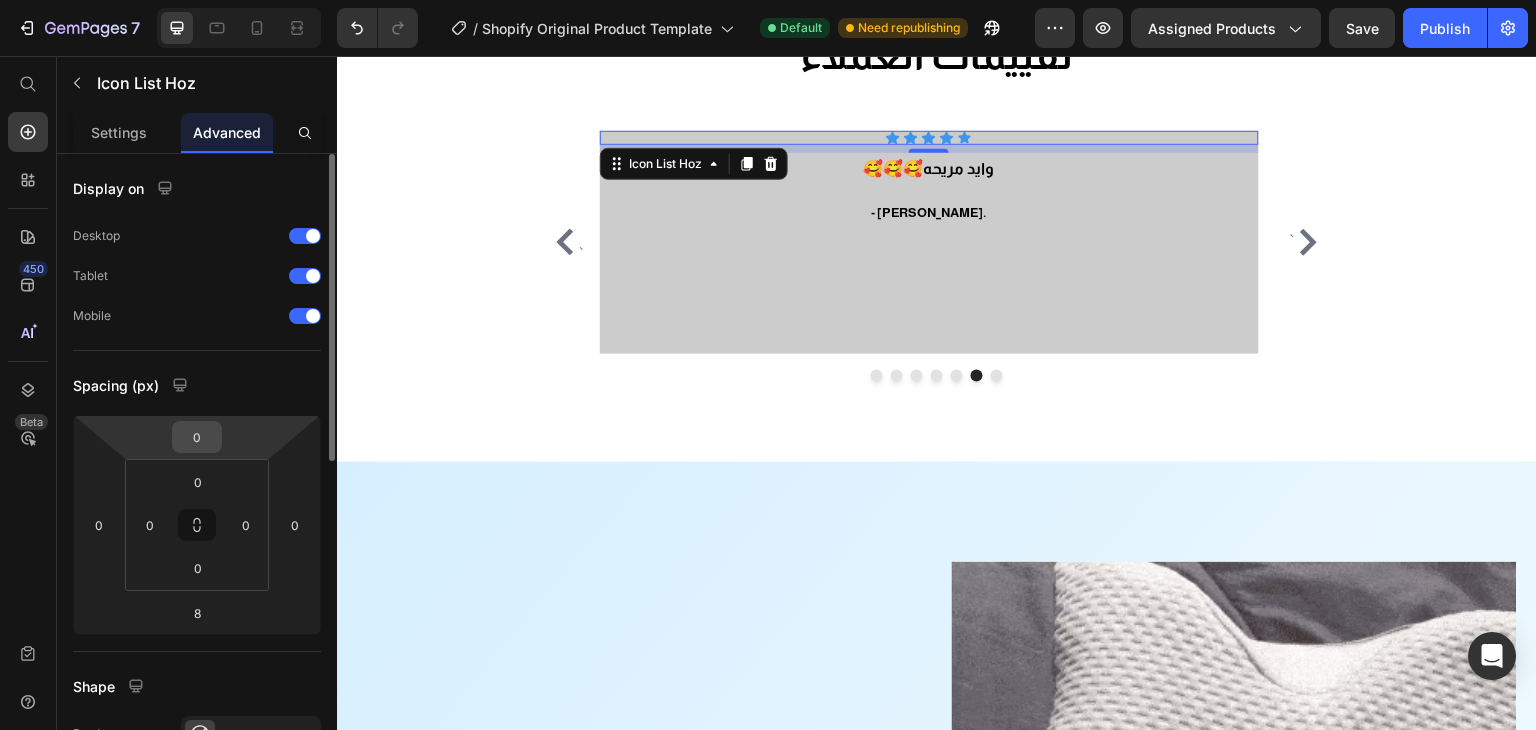 click on "0" at bounding box center (197, 437) 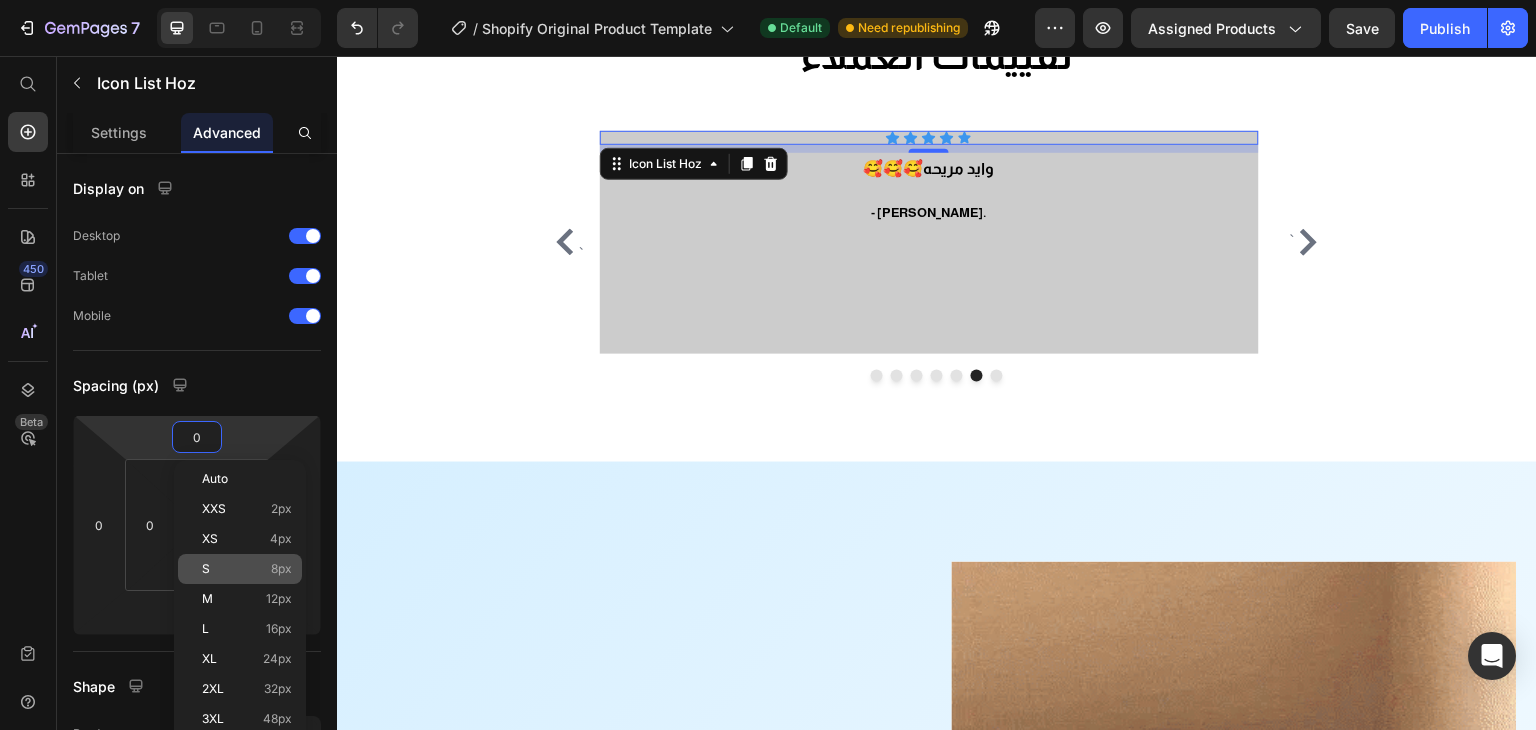 click on "S 8px" at bounding box center [247, 569] 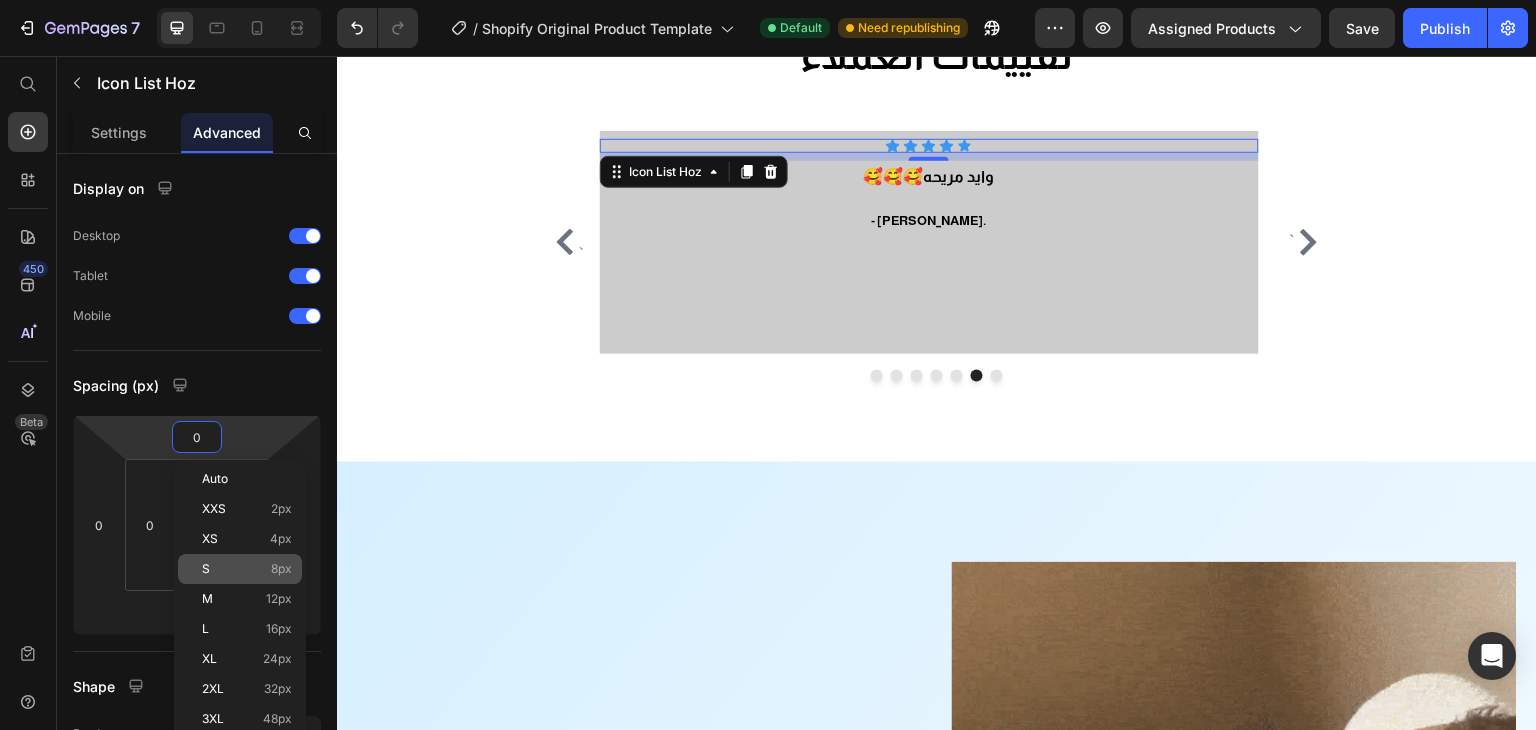 type on "8" 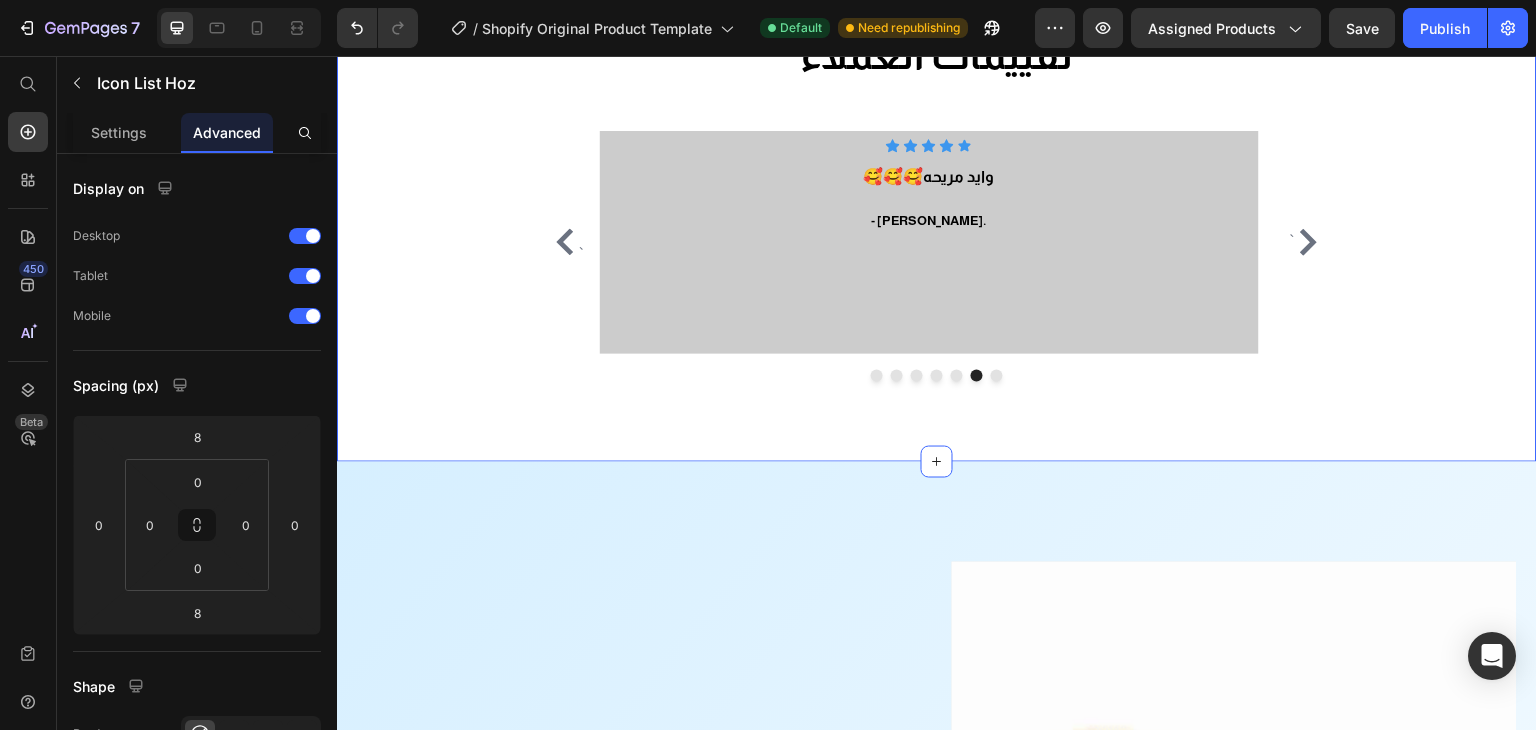 click on "تقييمات العملاء Heading Row `                Icon                Icon                Icon                Icon
Icon Icon List Hoz تجننننننننننننن ومريحهه Heading حبيييييييييييييت هي اريح مخدة استعملتها بحياتي وطلبت كمان ٤ منها لخواتي بنات لا تفوتكم ما في بعد هالمخدة أبدا بنصحكم فيها جربو واحكمو اوجاع رقبتتي كلها راحت Text block - Nouf Mo. Text block                Icon                Icon                Icon                Icon
Icon Icon List Hoz رهيييبه مره مريحه وتريح الرقبة Heading - غيداء. Text block                Icon                Icon                Icon                Icon
Icon Icon List Hoz مريحه Heading ممتازه ورائعه وانصح بشرائها Text block - سعد. Text block                Icon                Icon                Icon Icon `" at bounding box center [937, 205] 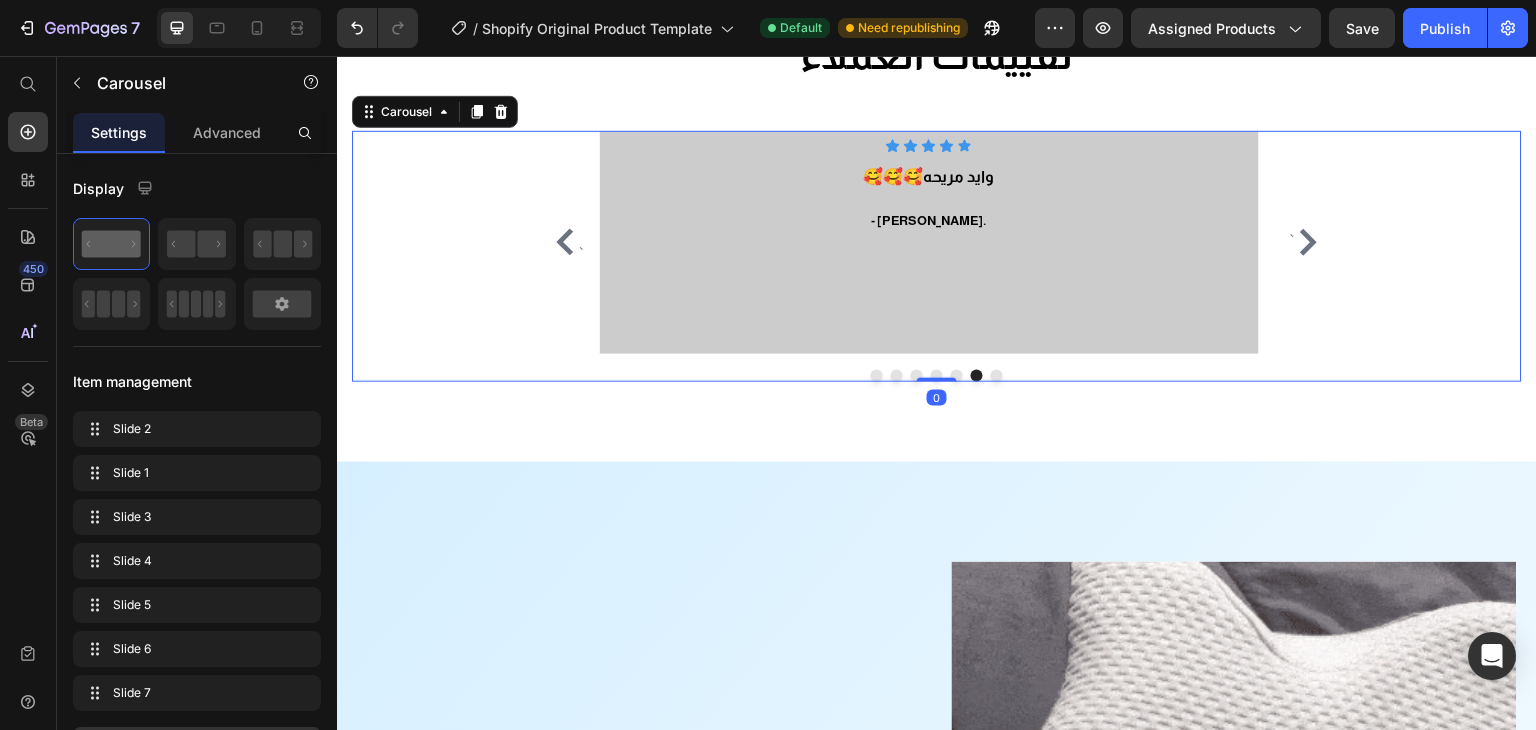 click on "`                Icon                Icon                Icon                Icon
Icon Icon List Hoz تجننننننننننننن ومريحهه Heading حبيييييييييييييت هي اريح مخدة استعملتها بحياتي وطلبت كمان ٤ منها لخواتي بنات لا تفوتكم ما في بعد هالمخدة أبدا بنصحكم فيها جربو واحكمو اوجاع رقبتتي كلها راحت Text block - Nouf Mo. Text block                Icon                Icon                Icon                Icon
Icon Icon List Hoz رهيييبه مره مريحه وتريح الرقبة Heading - غيداء. Text block                Icon                Icon                Icon                Icon
Icon Icon List Hoz مريحه Heading ممتازه ورائعه وانصح بشرائها Text block - سعد. Text block                Icon                Icon                Icon                Icon
Icon Heading `" at bounding box center (937, 257) 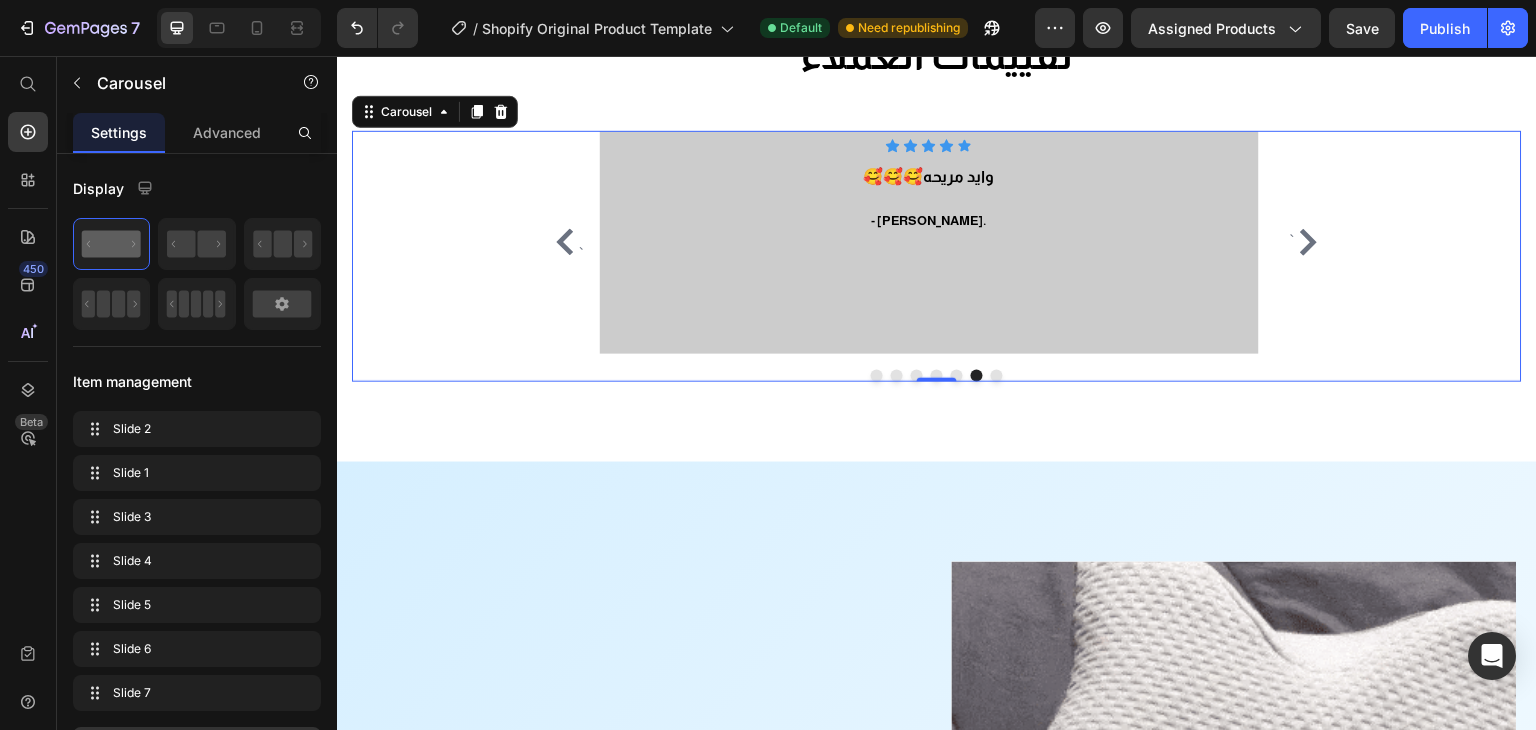 click 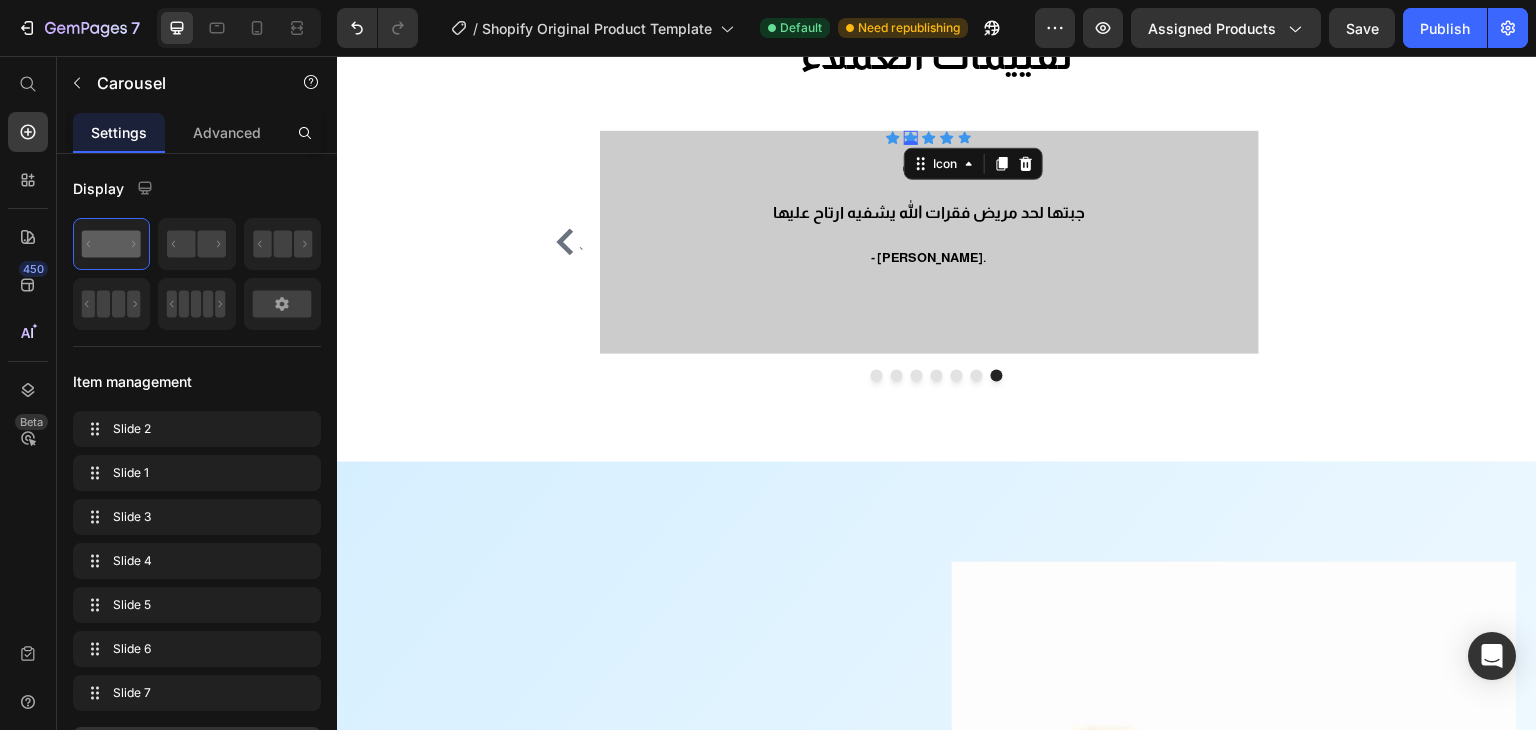 click on "Icon   0" at bounding box center (911, 138) 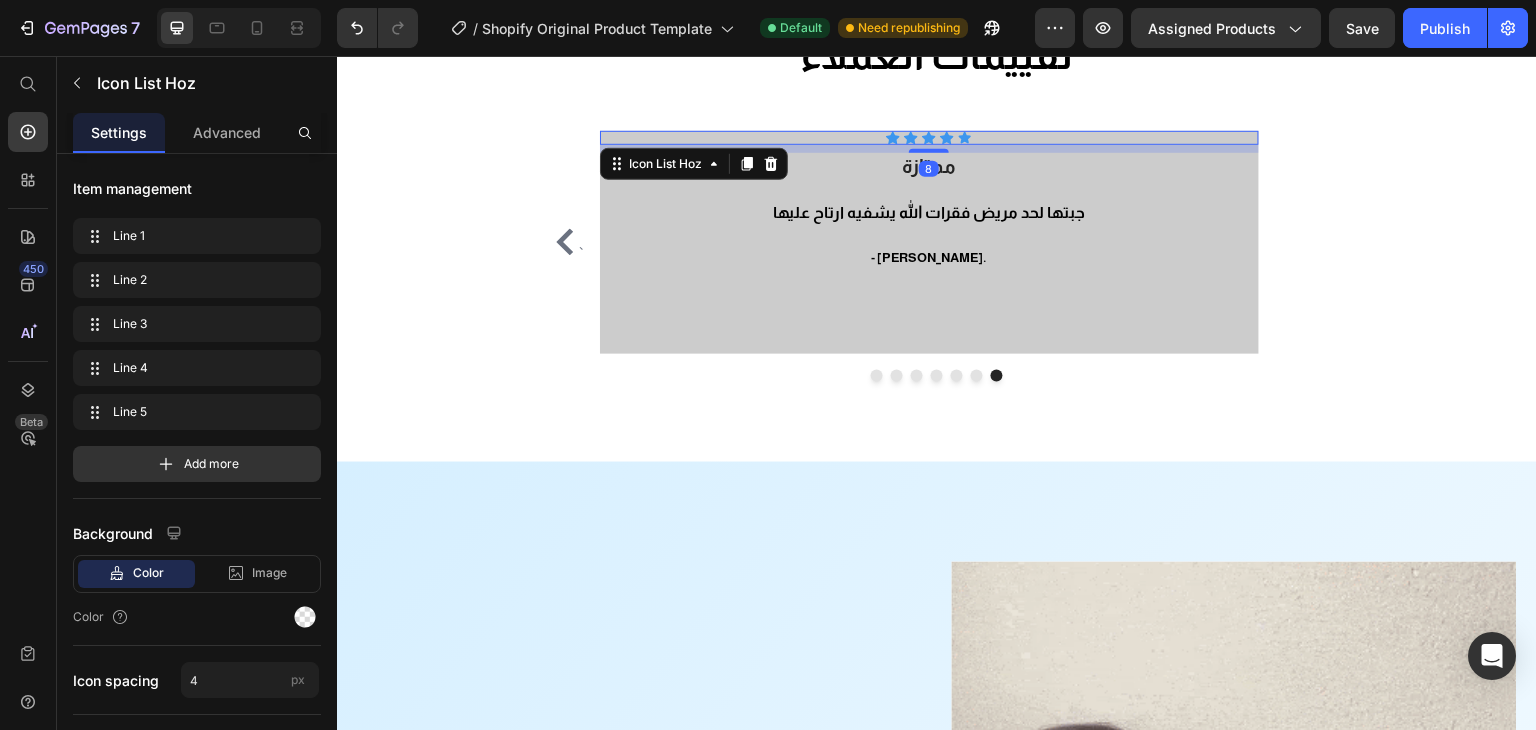 click on "Icon                Icon                Icon                Icon
Icon" at bounding box center (929, 138) 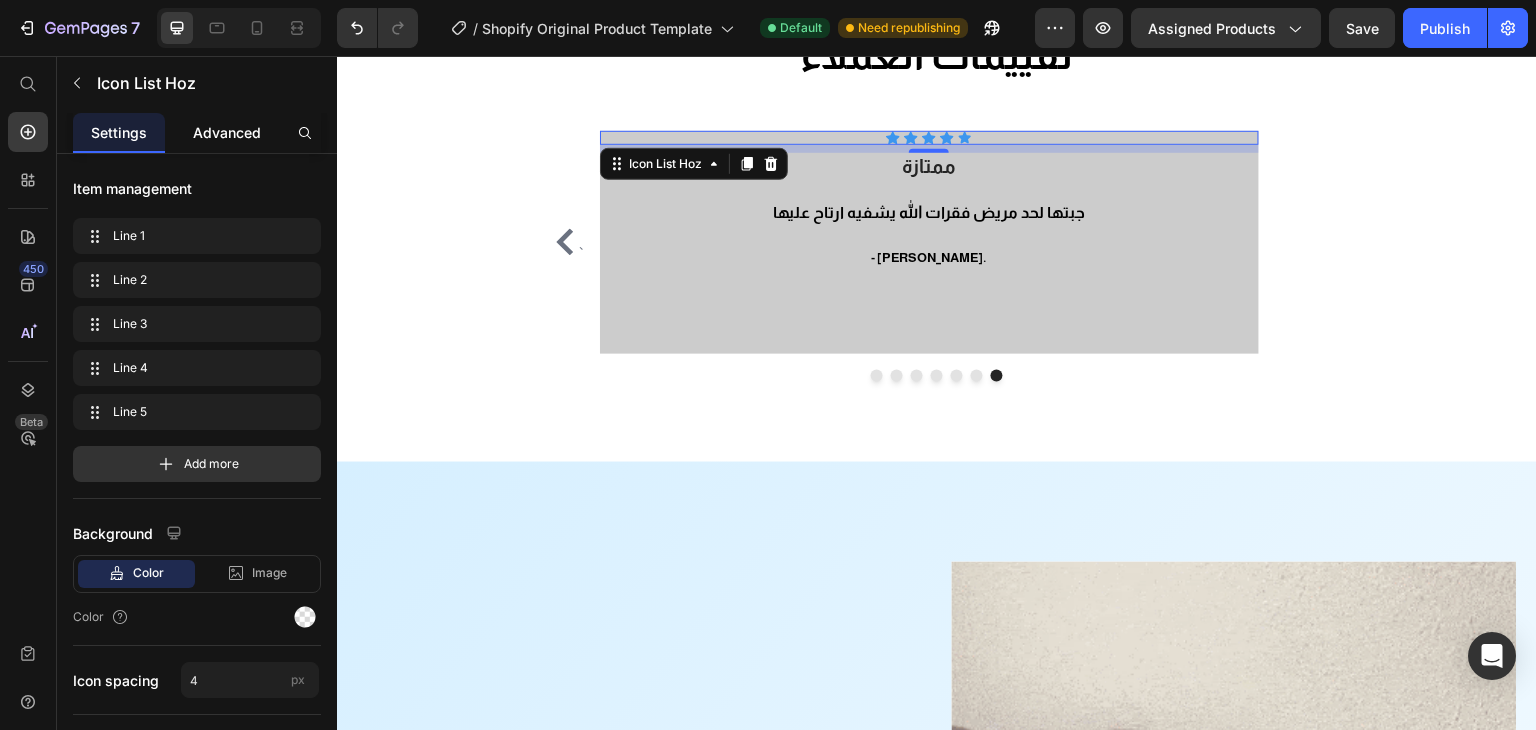 click on "Advanced" at bounding box center (227, 132) 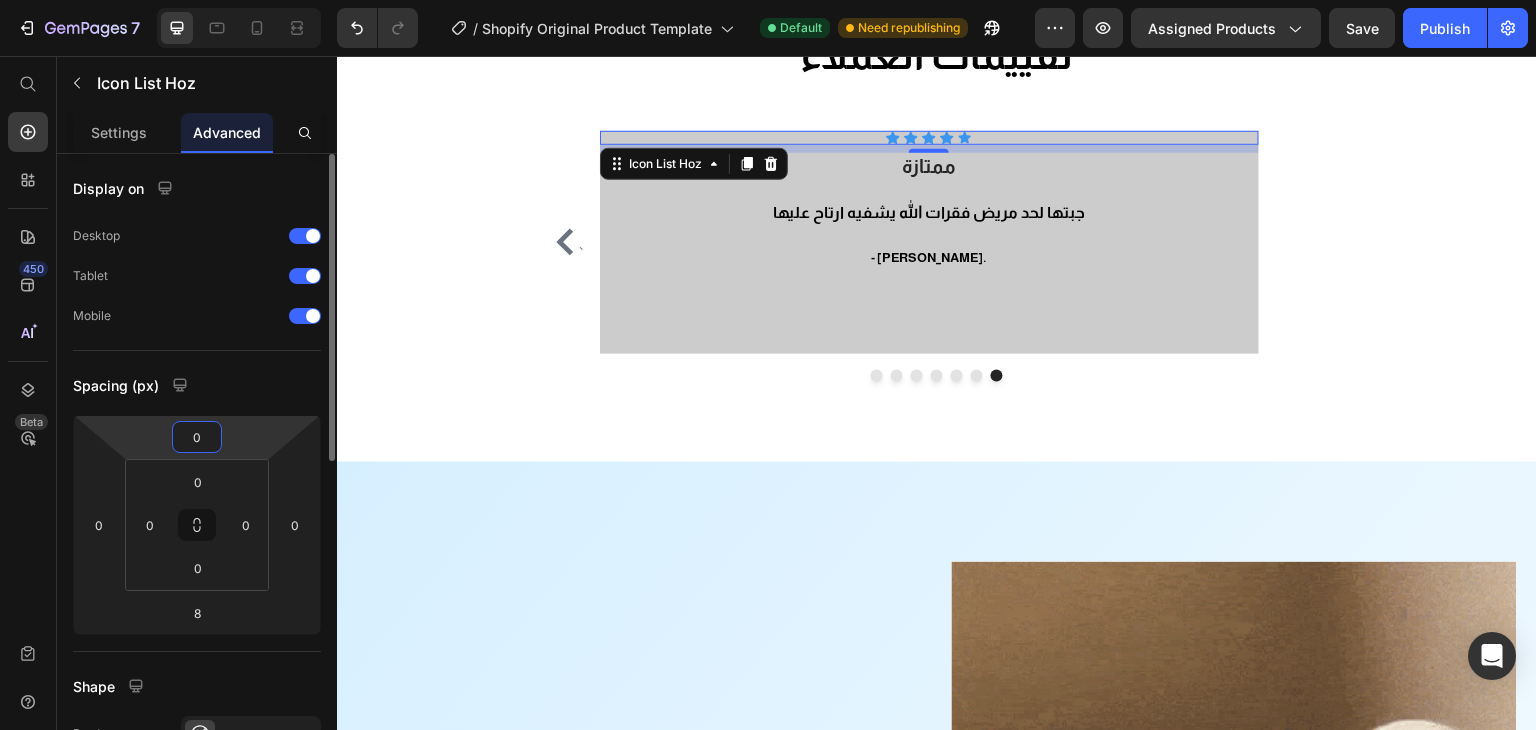 click on "0" at bounding box center (197, 437) 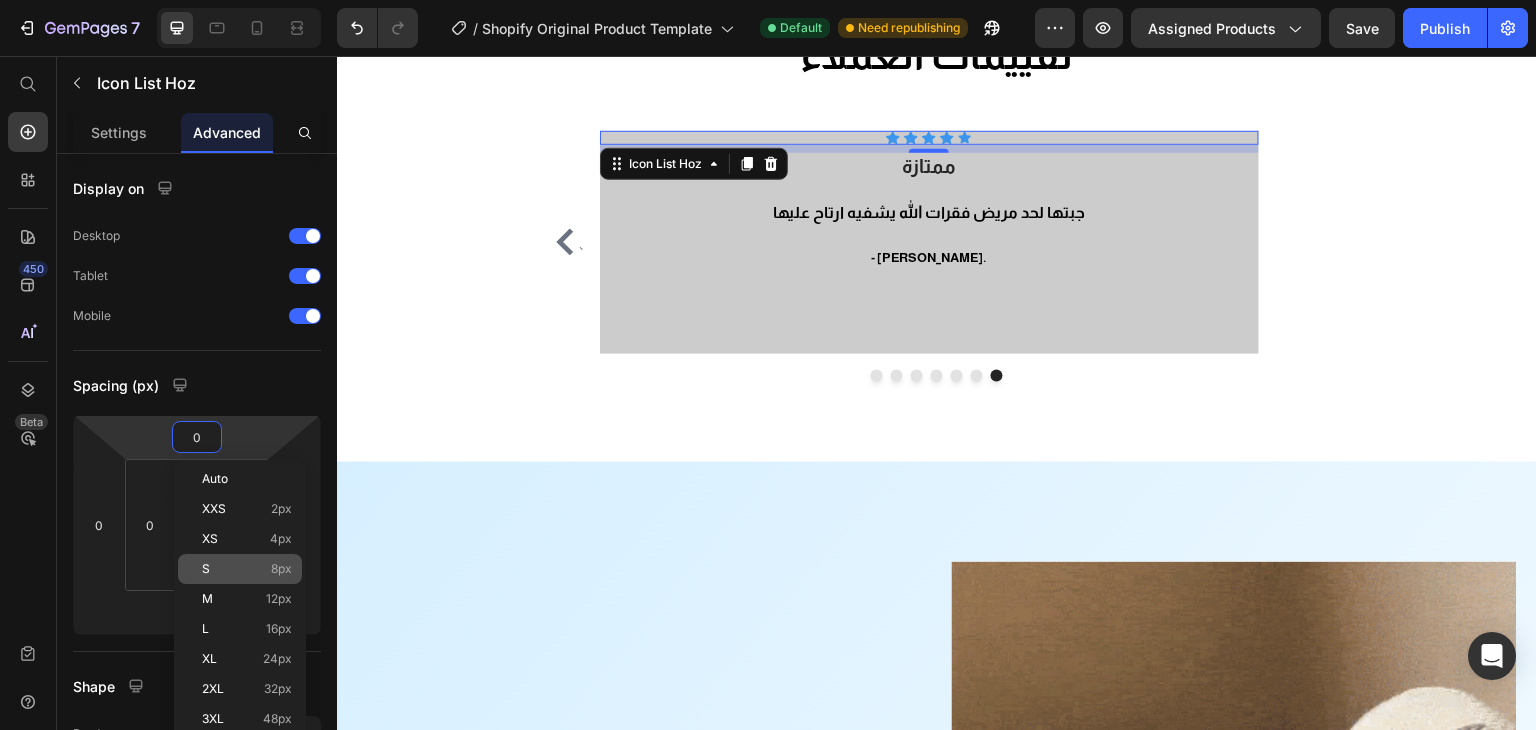click on "S 8px" 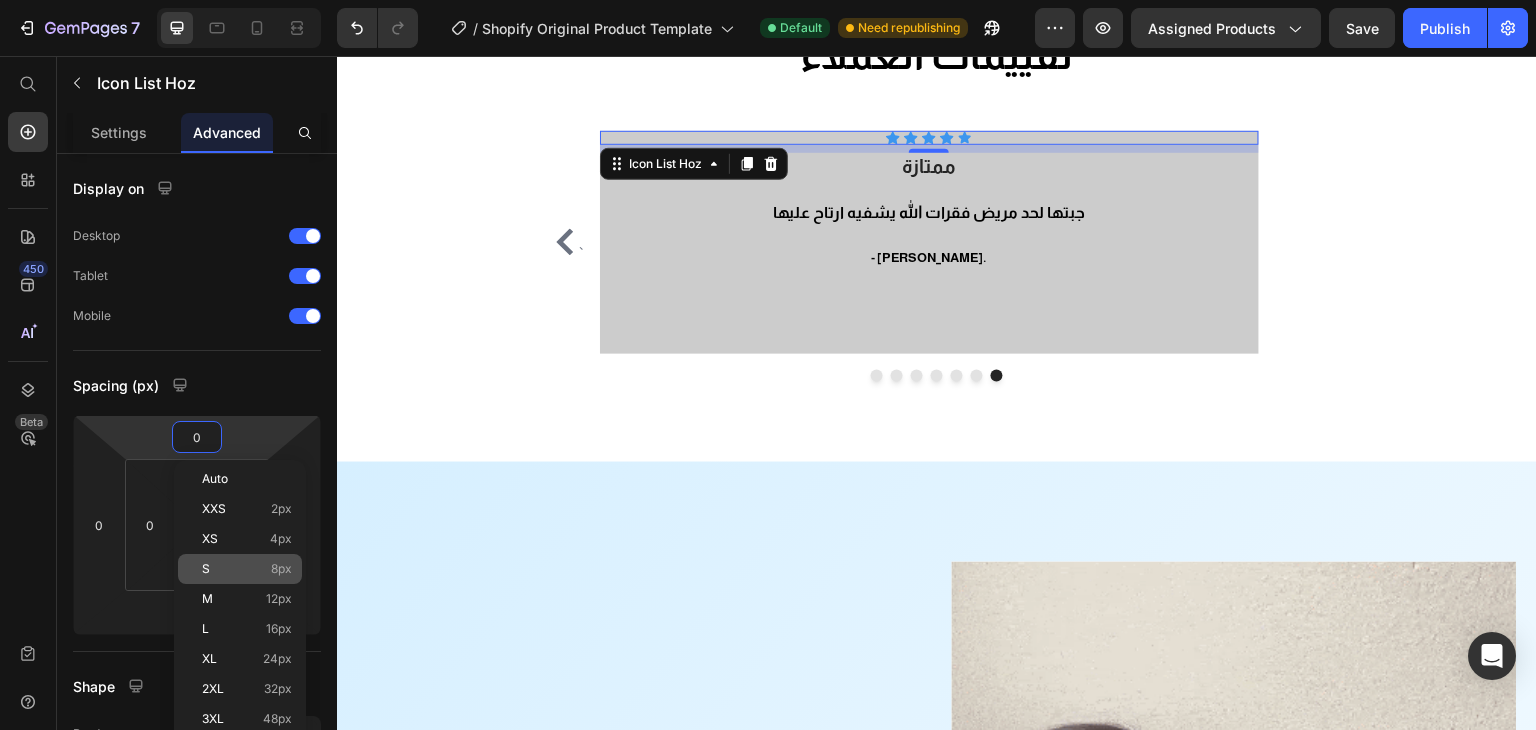 type on "8" 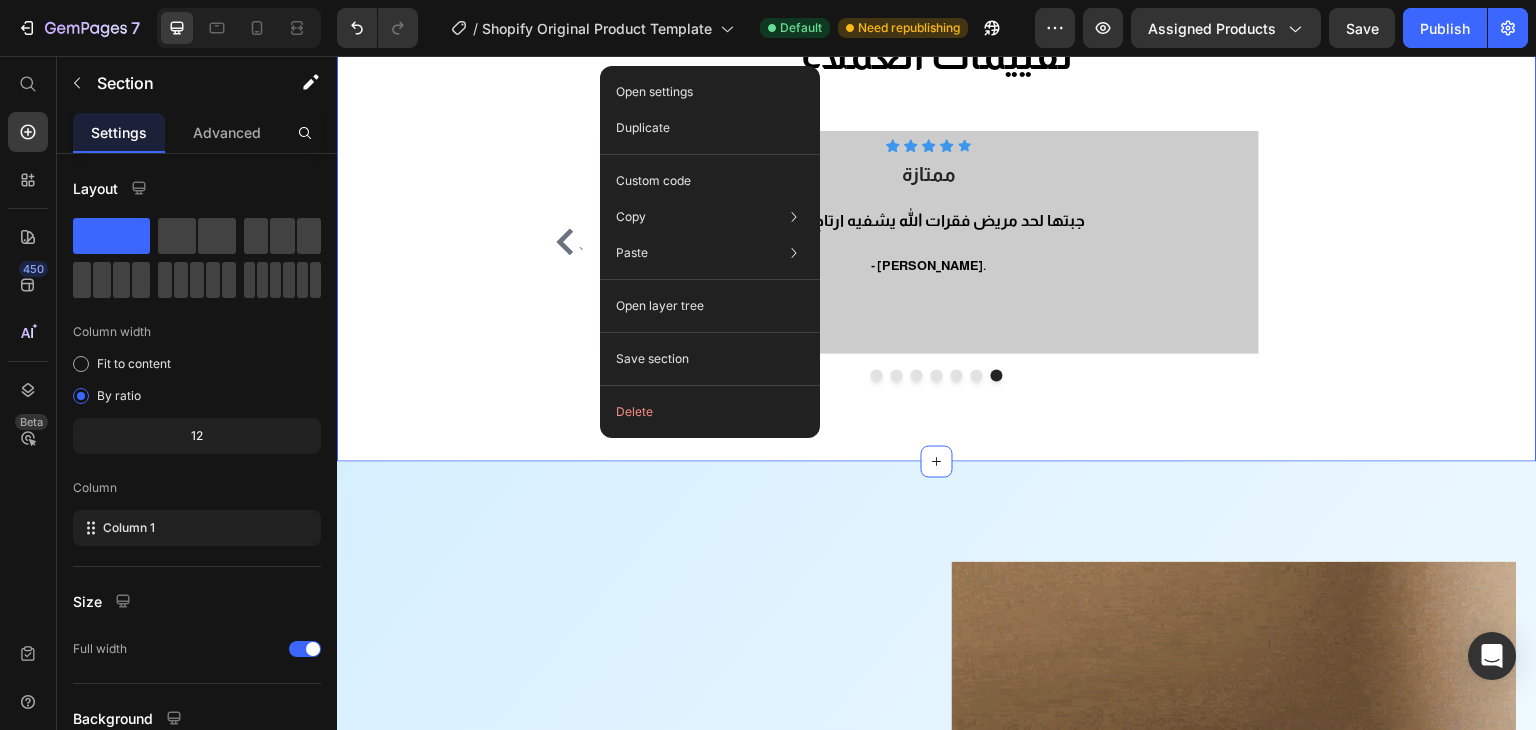 click on "تقييمات العملاء Heading Row `                Icon                Icon                Icon                Icon
Icon Icon List Hoz تجننننننننننننن ومريحهه Heading حبيييييييييييييت هي اريح مخدة استعملتها بحياتي وطلبت كمان ٤ منها لخواتي بنات لا تفوتكم ما في بعد هالمخدة أبدا بنصحكم فيها جربو واحكمو اوجاع رقبتتي كلها راحت Text block - Nouf Mo. Text block                Icon                Icon                Icon                Icon
Icon Icon List Hoz رهيييبه مره مريحه وتريح الرقبة Heading - غيداء. Text block                Icon                Icon                Icon                Icon
Icon Icon List Hoz مريحه Heading ممتازه ورائعه وانصح بشرائها Text block - سعد. Text block                Icon                Icon                Icon Icon `" at bounding box center [937, 205] 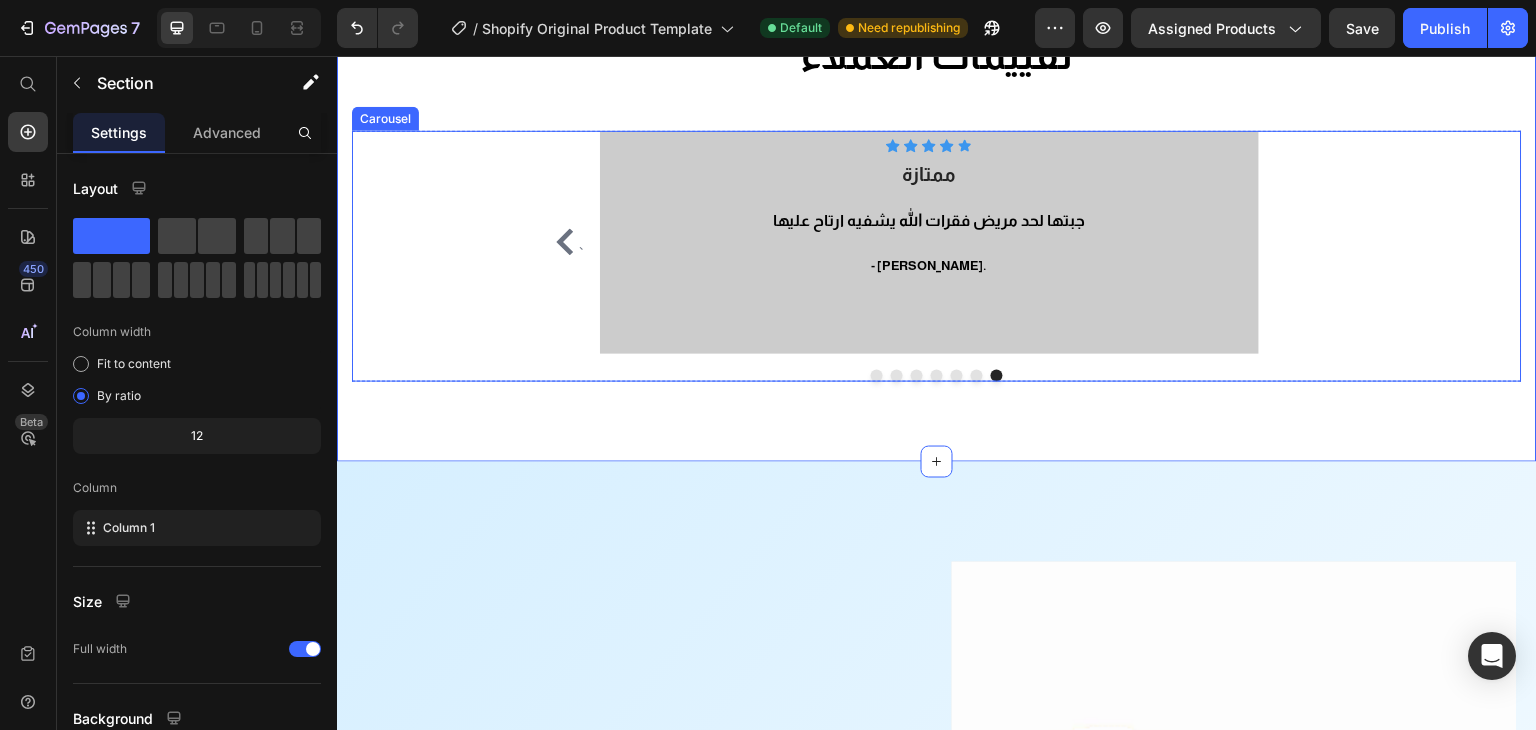 click at bounding box center [877, 376] 